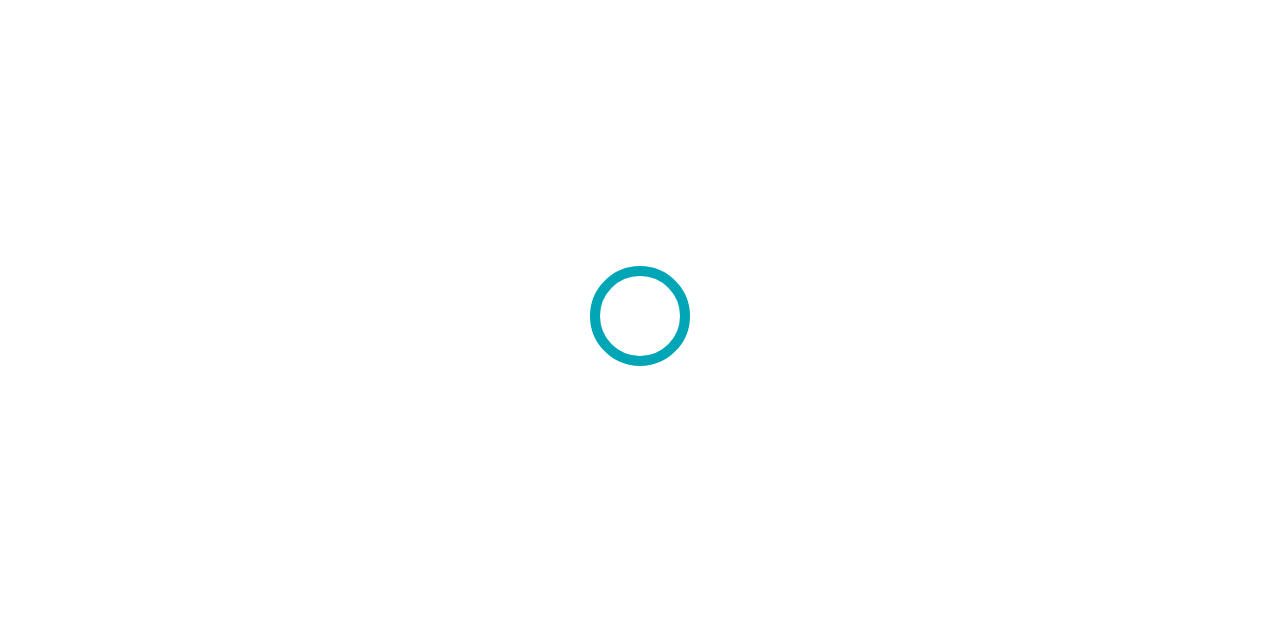 scroll, scrollTop: 0, scrollLeft: 0, axis: both 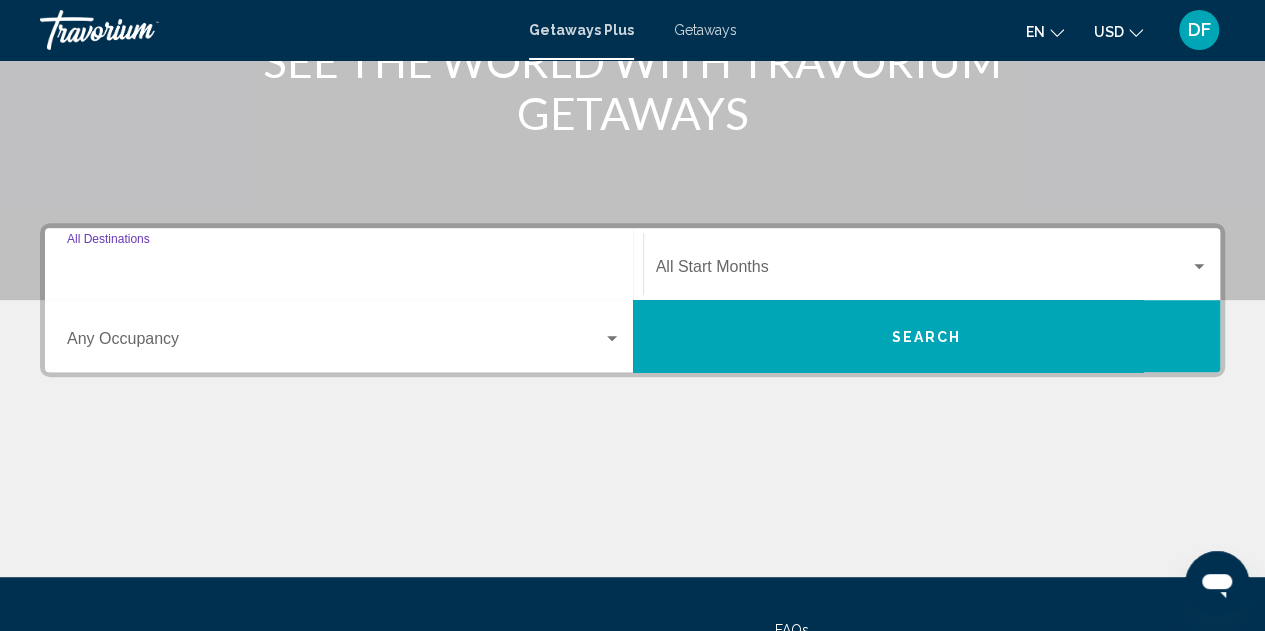 click on "Destination All Destinations" at bounding box center [344, 271] 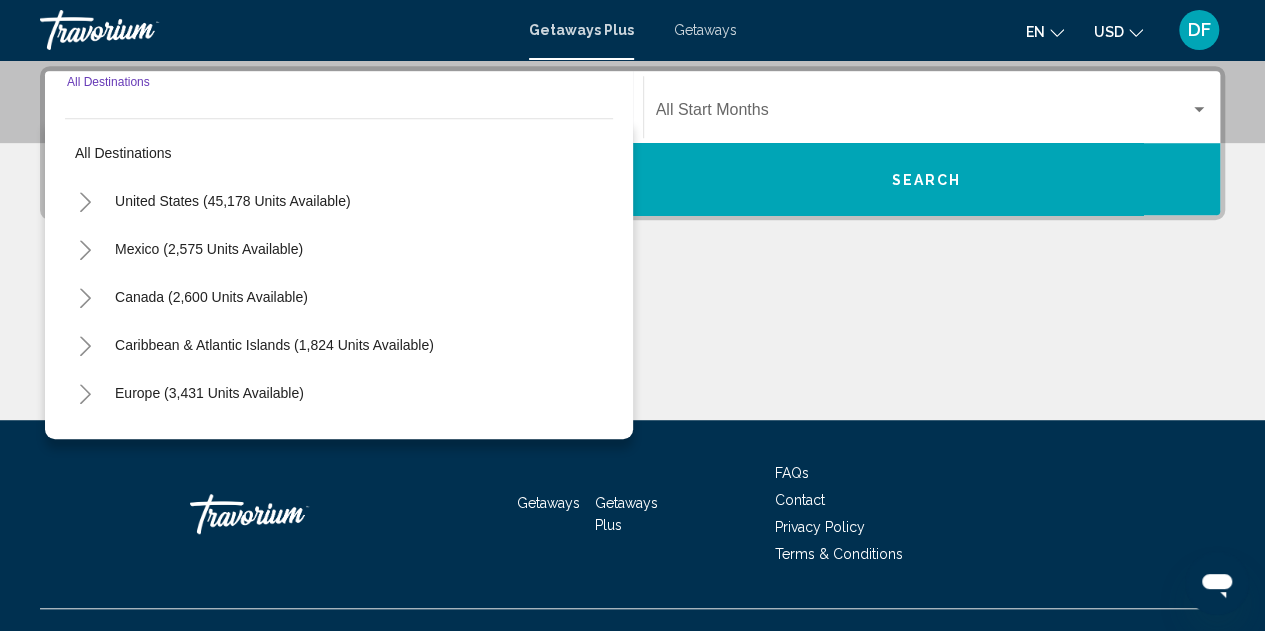 scroll, scrollTop: 458, scrollLeft: 0, axis: vertical 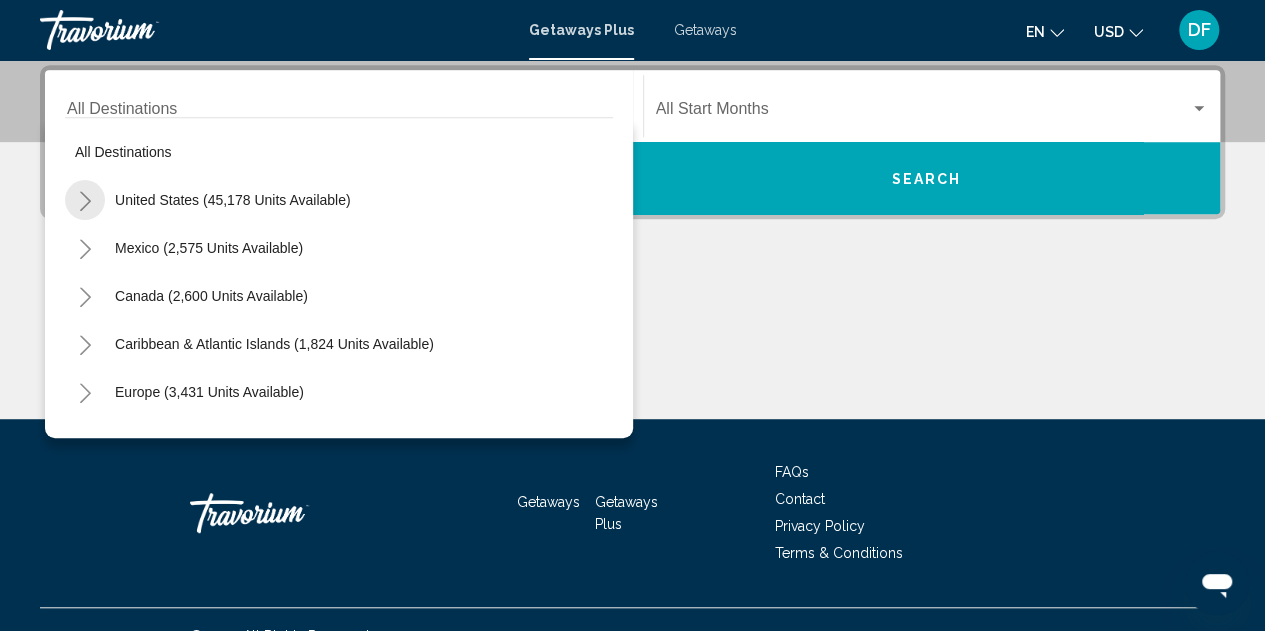 click 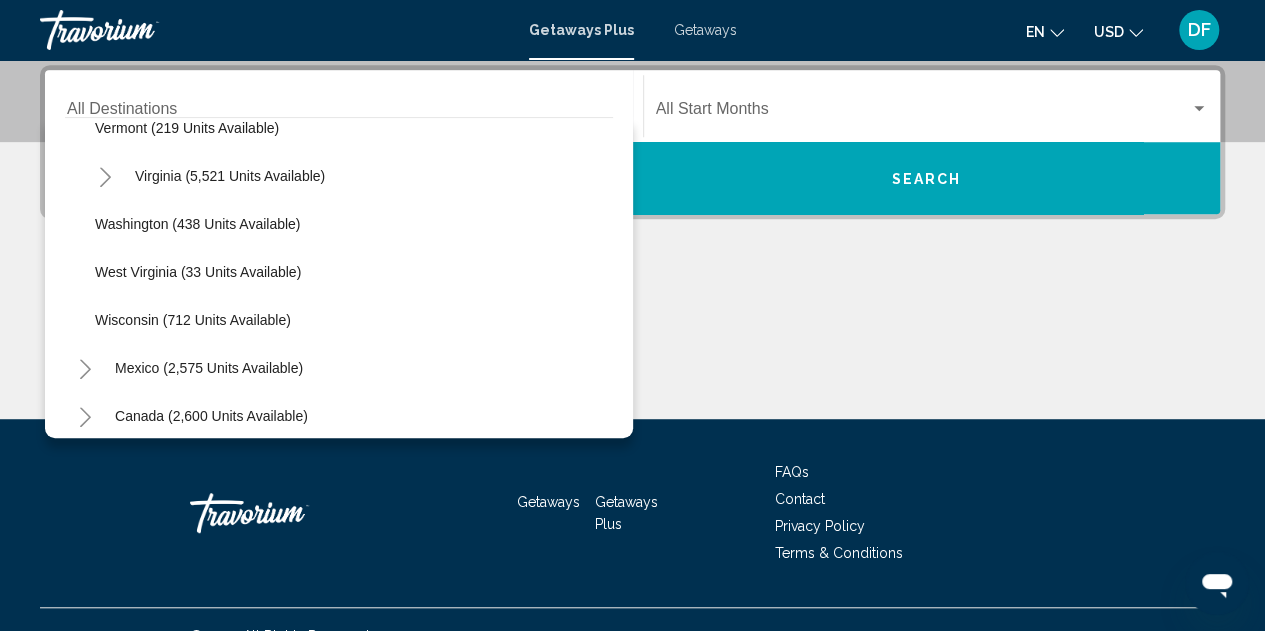 scroll, scrollTop: 1500, scrollLeft: 0, axis: vertical 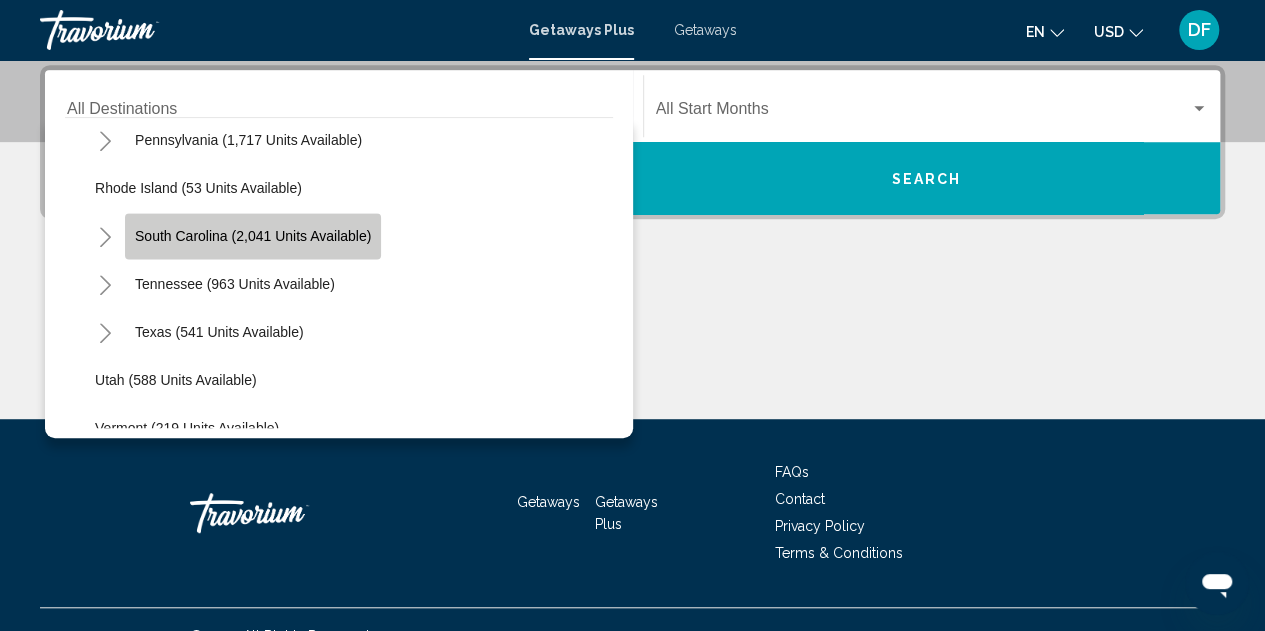 click on "South Carolina (2,041 units available)" 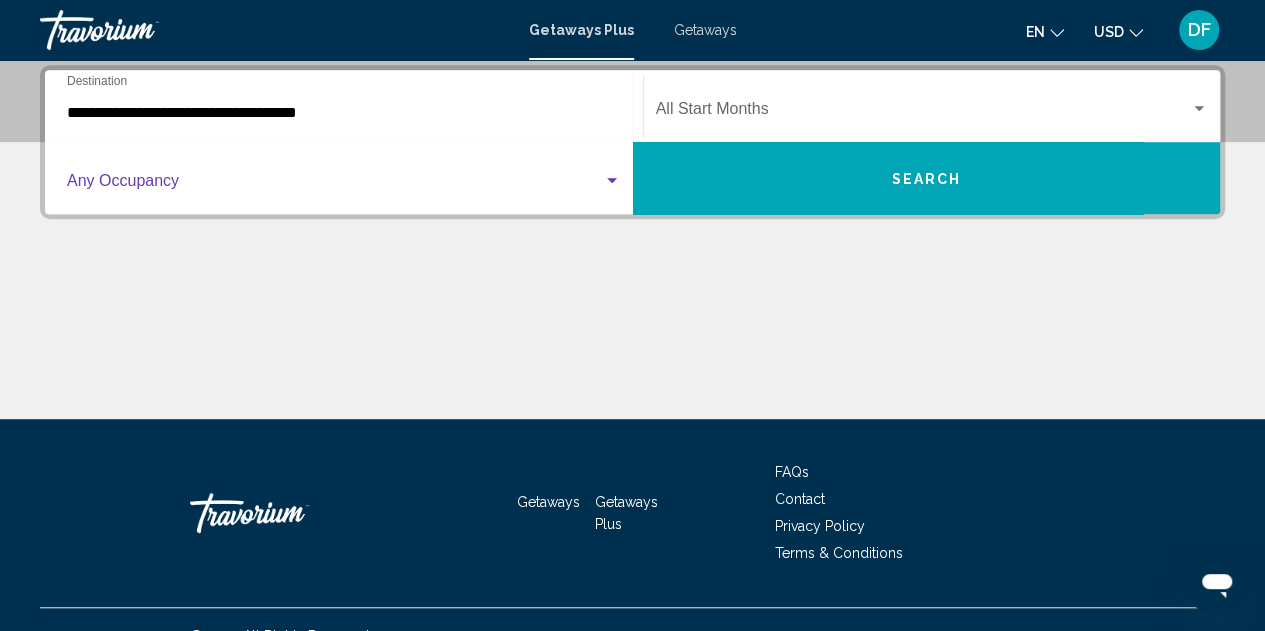click at bounding box center [612, 180] 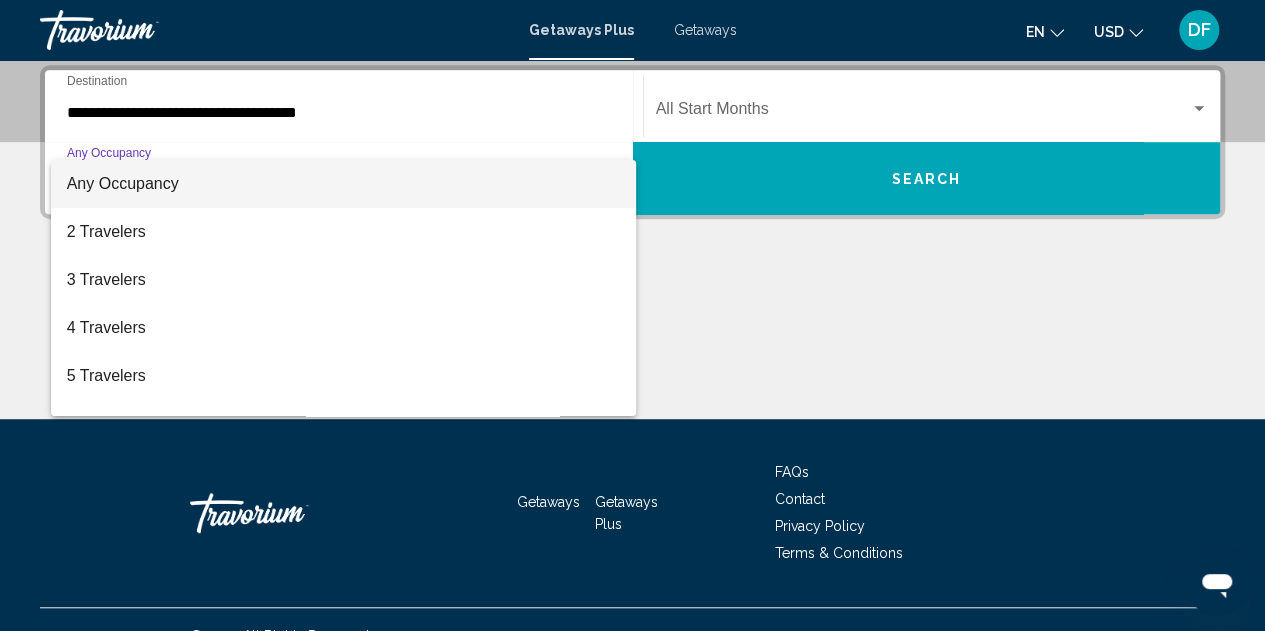 click at bounding box center [632, 315] 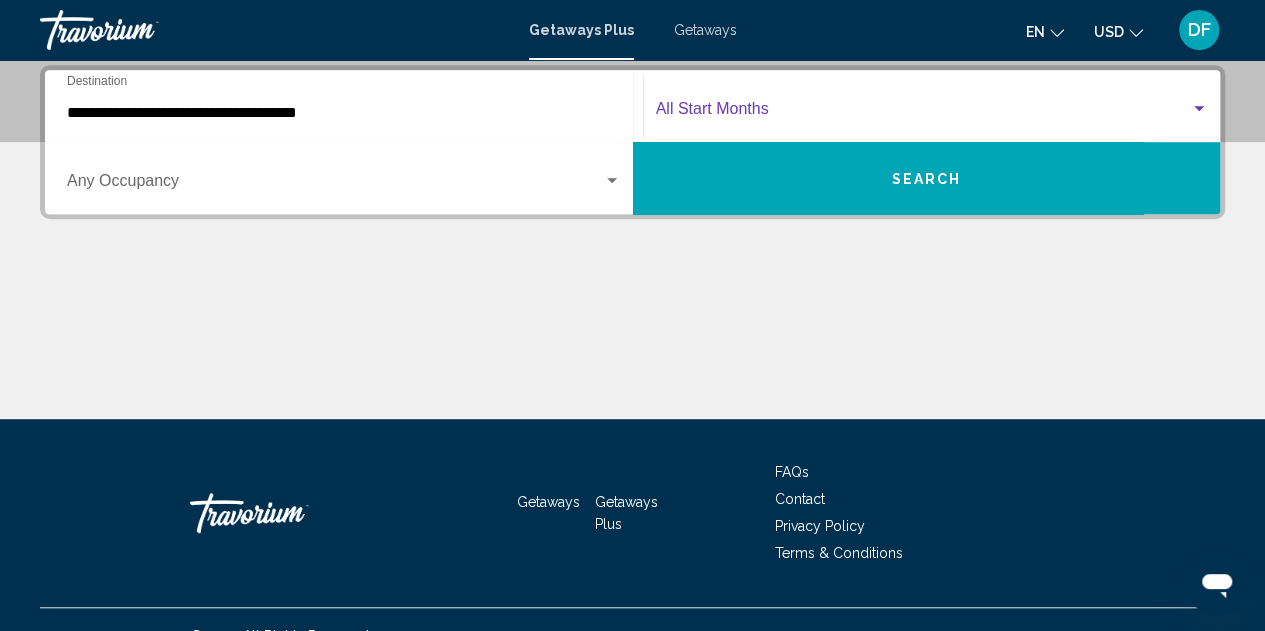 click at bounding box center [1199, 108] 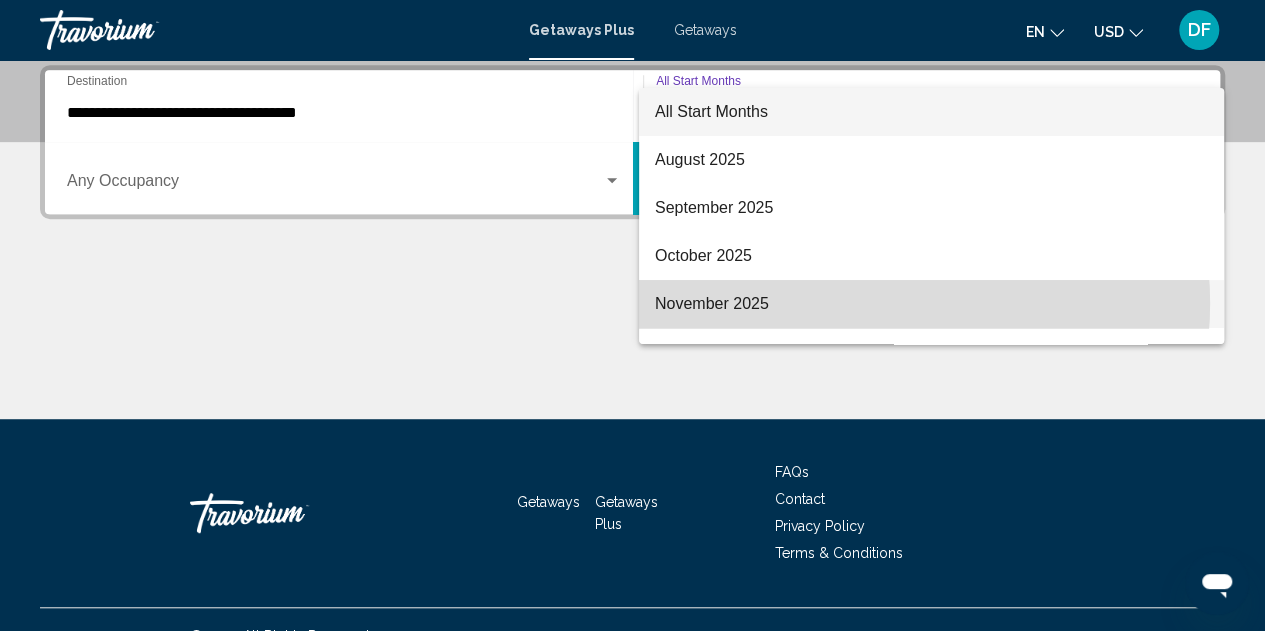click on "November 2025" at bounding box center [931, 304] 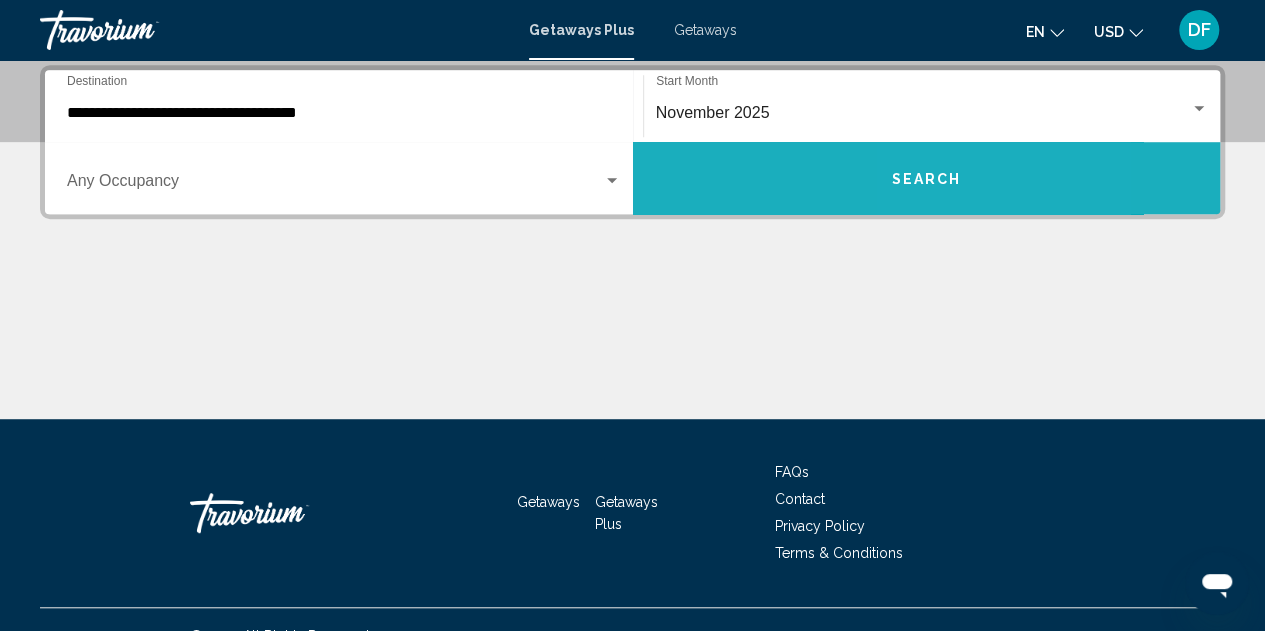 click on "Search" at bounding box center [926, 179] 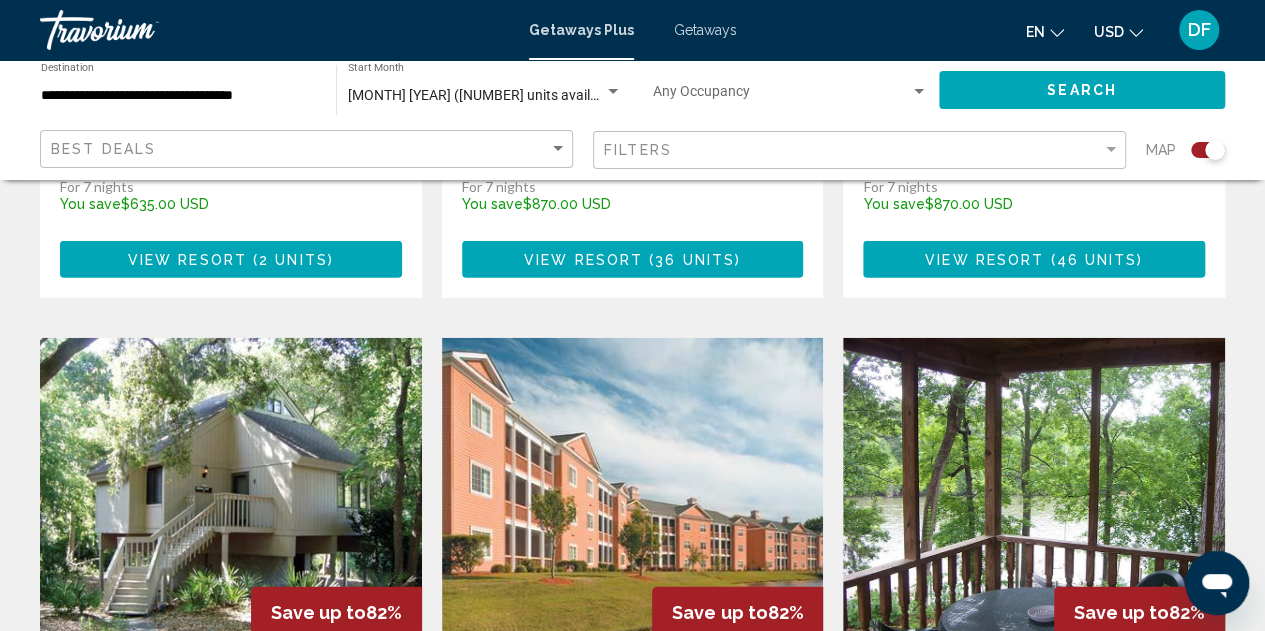 scroll, scrollTop: 3000, scrollLeft: 0, axis: vertical 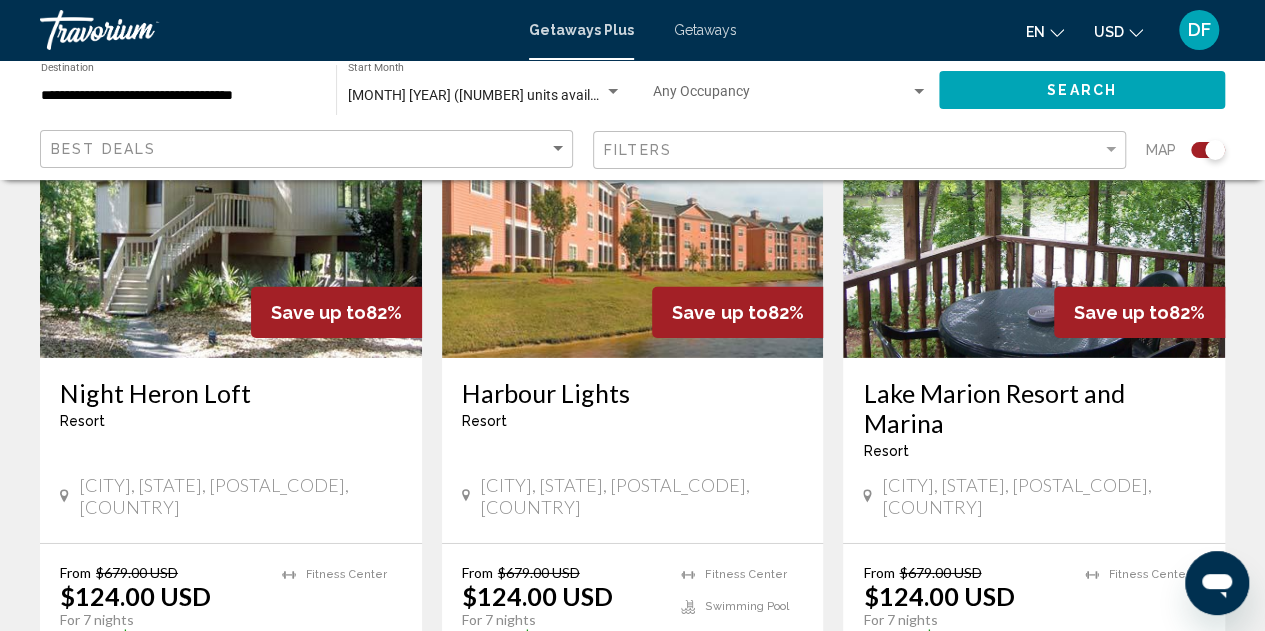 click at bounding box center (231, 198) 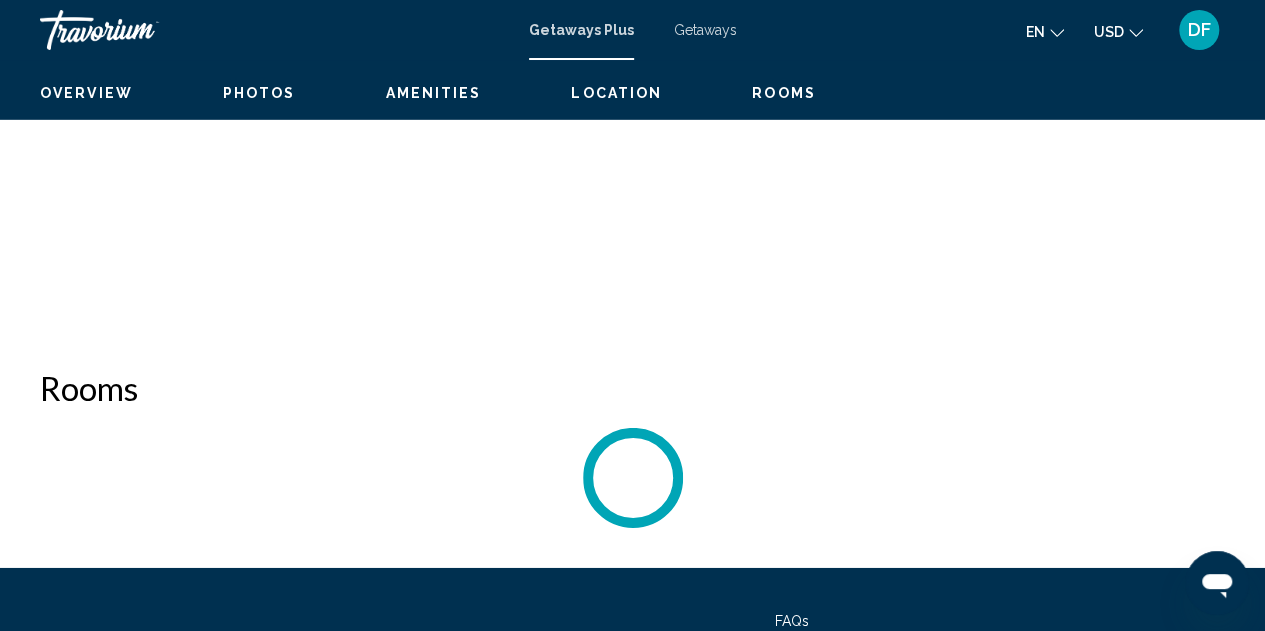 scroll, scrollTop: 219, scrollLeft: 0, axis: vertical 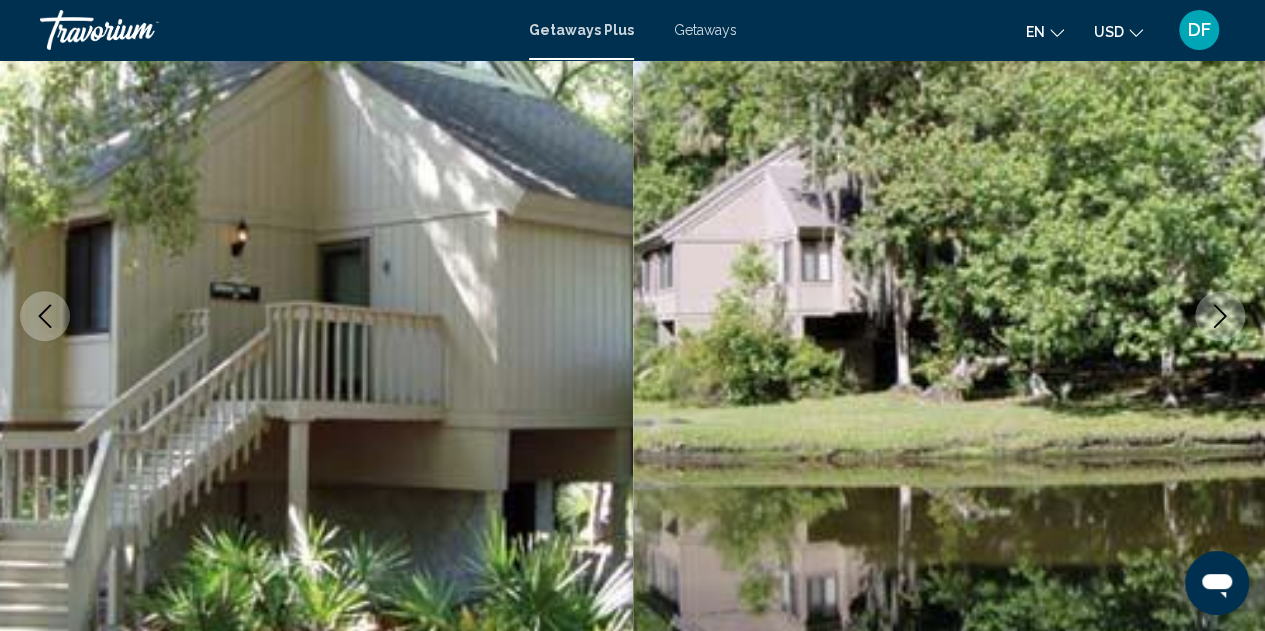 click 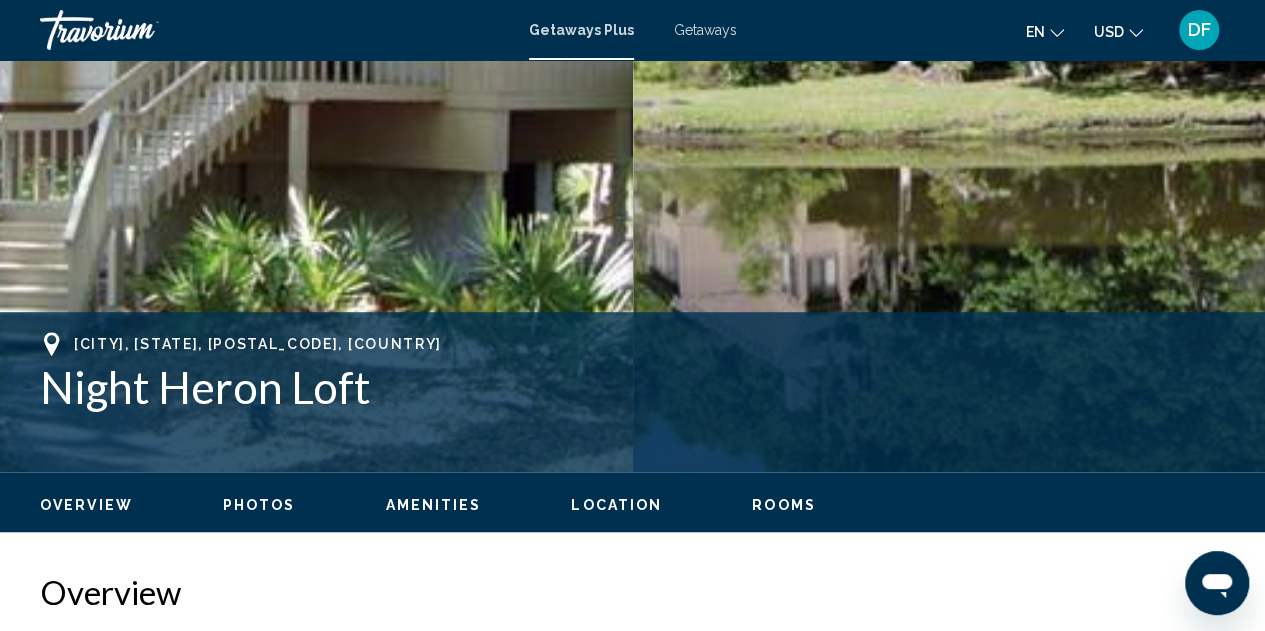 scroll, scrollTop: 819, scrollLeft: 0, axis: vertical 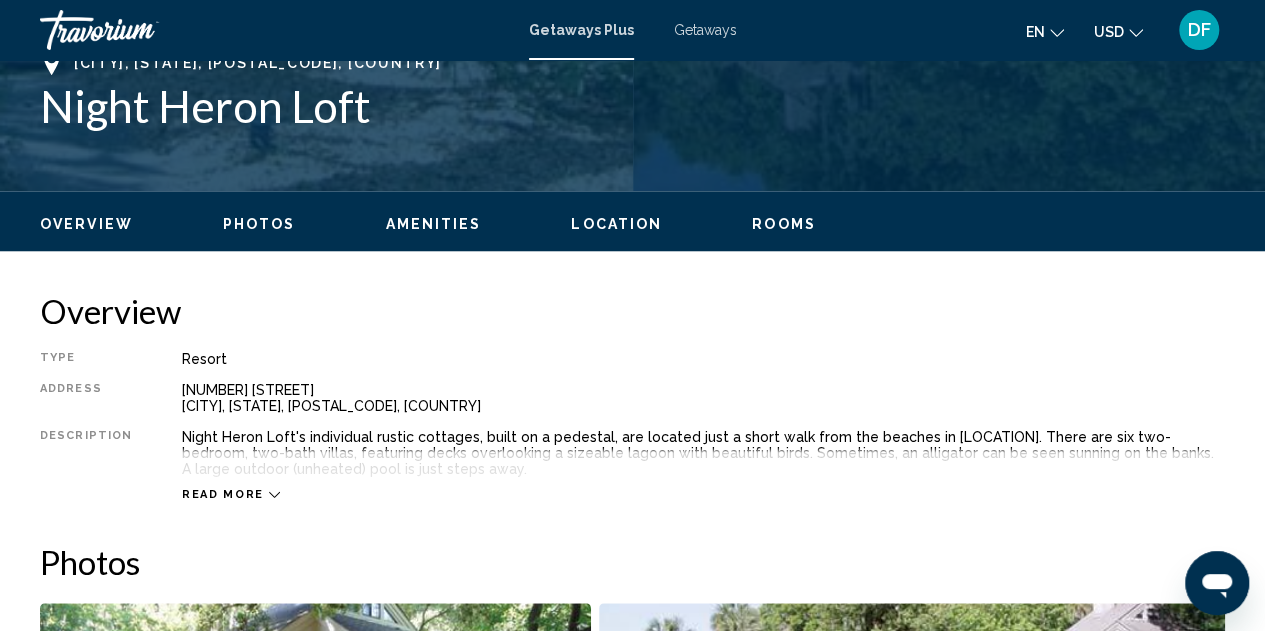 click on "Photos" at bounding box center (259, 224) 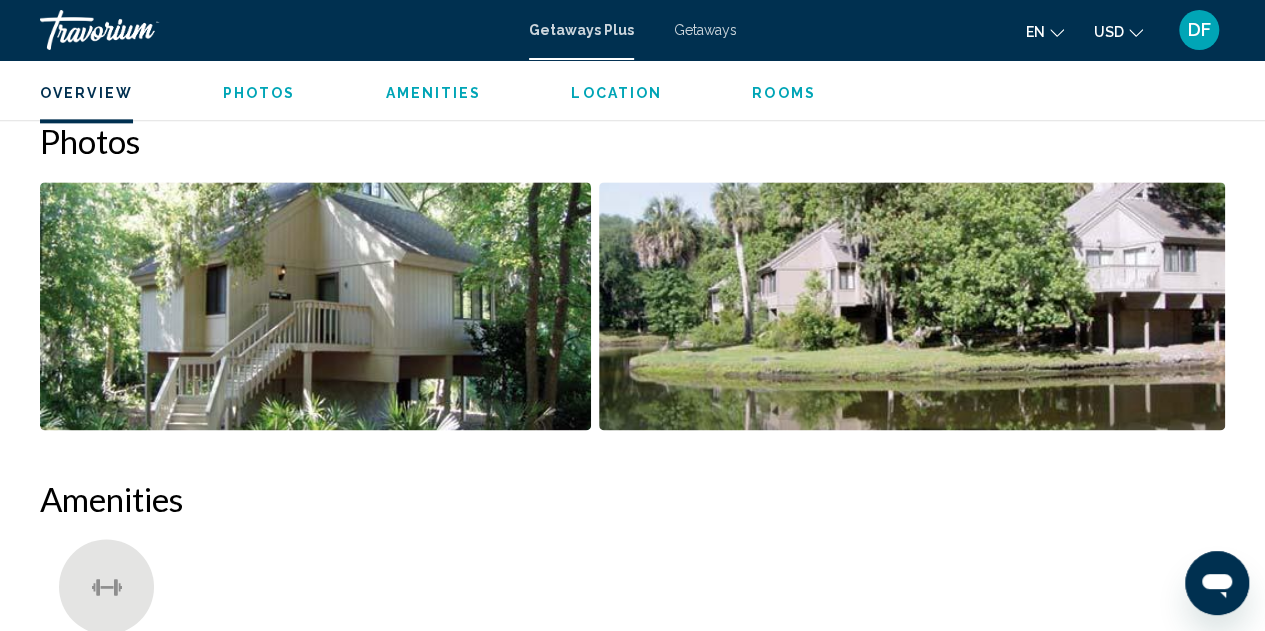 scroll, scrollTop: 941, scrollLeft: 0, axis: vertical 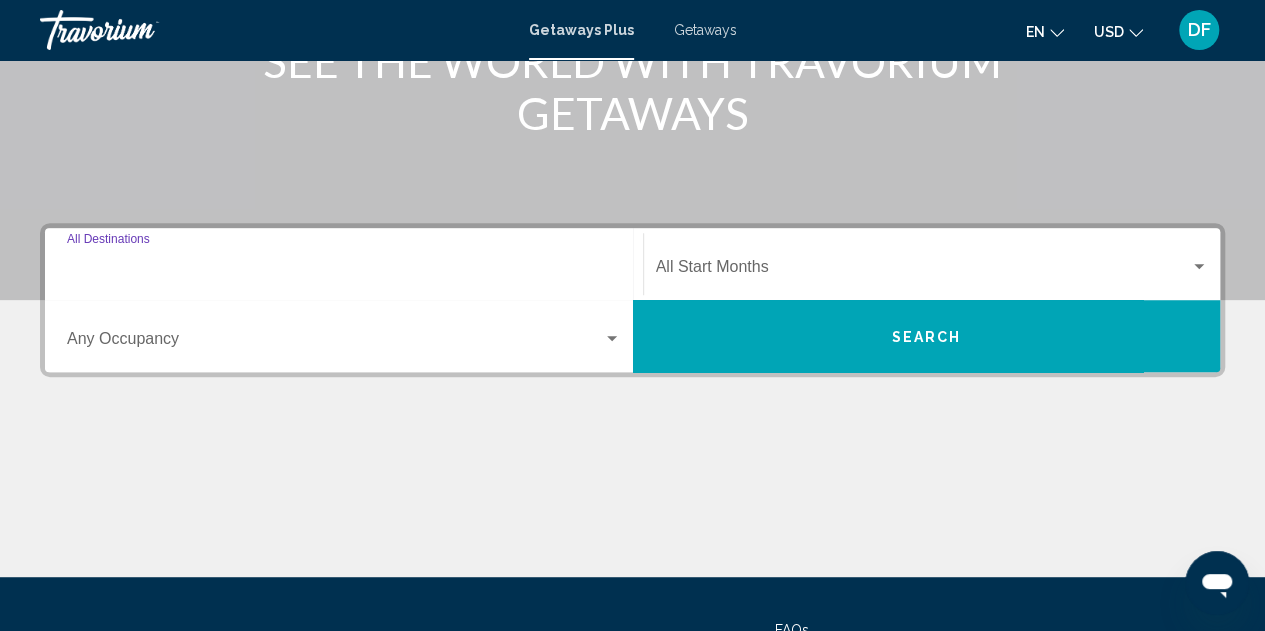click on "Destination All Destinations" at bounding box center (344, 271) 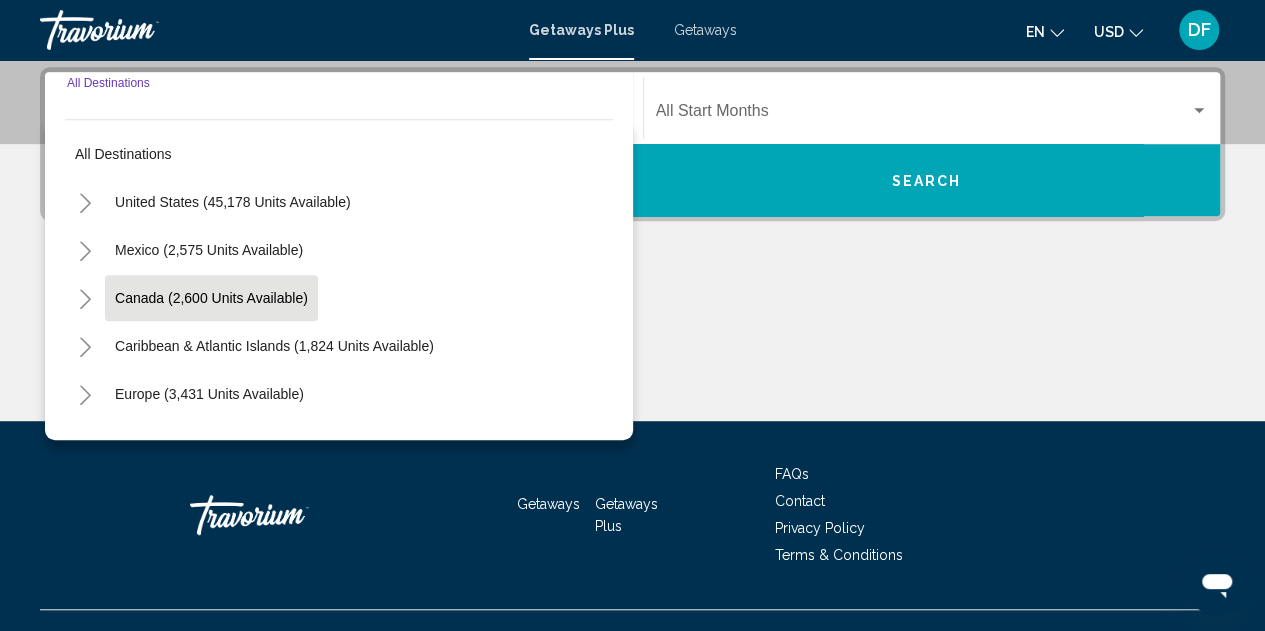 scroll, scrollTop: 458, scrollLeft: 0, axis: vertical 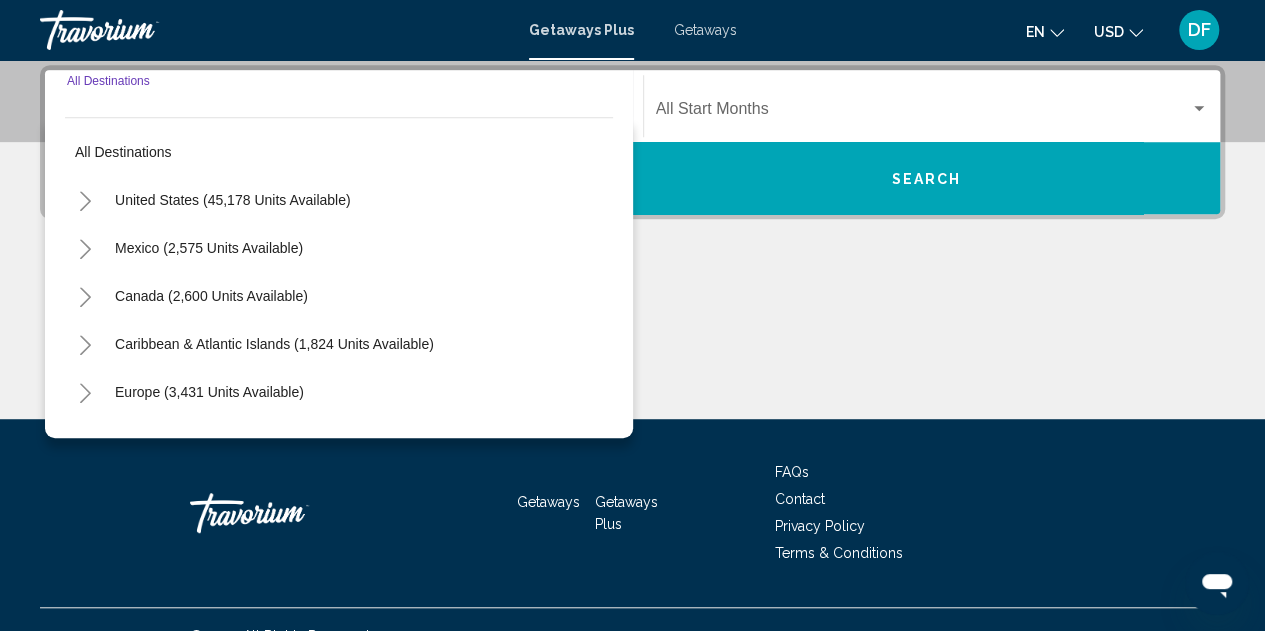 click 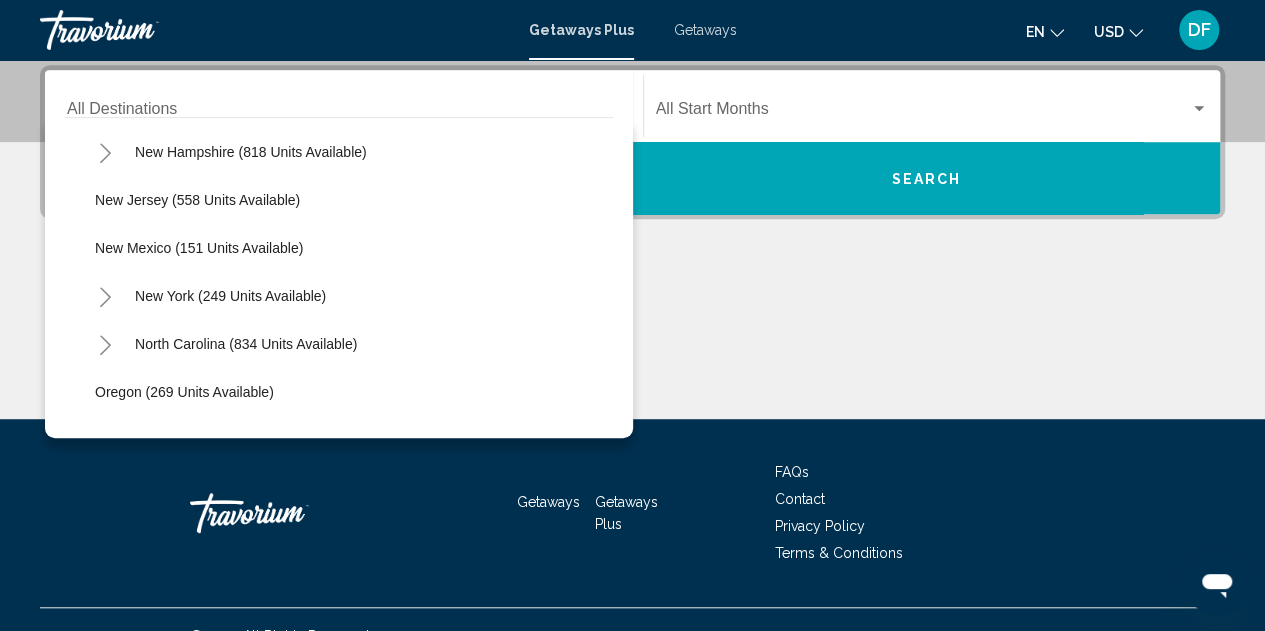 scroll, scrollTop: 1500, scrollLeft: 0, axis: vertical 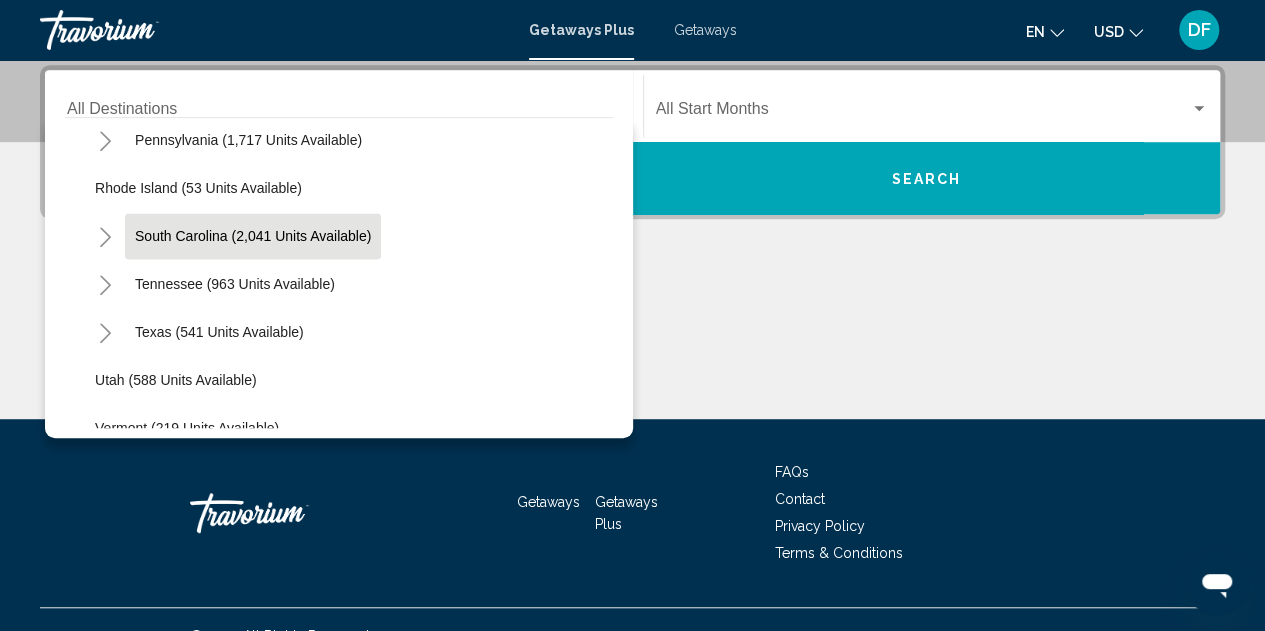 click on "South Carolina (2,041 units available)" 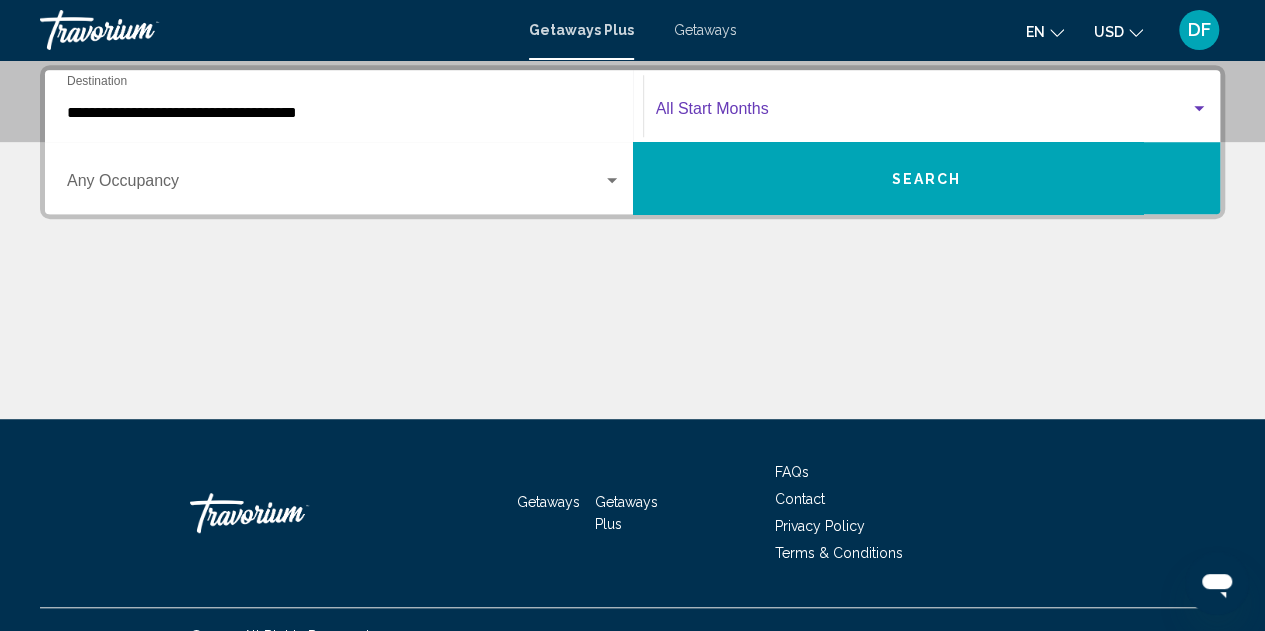 click at bounding box center [1199, 108] 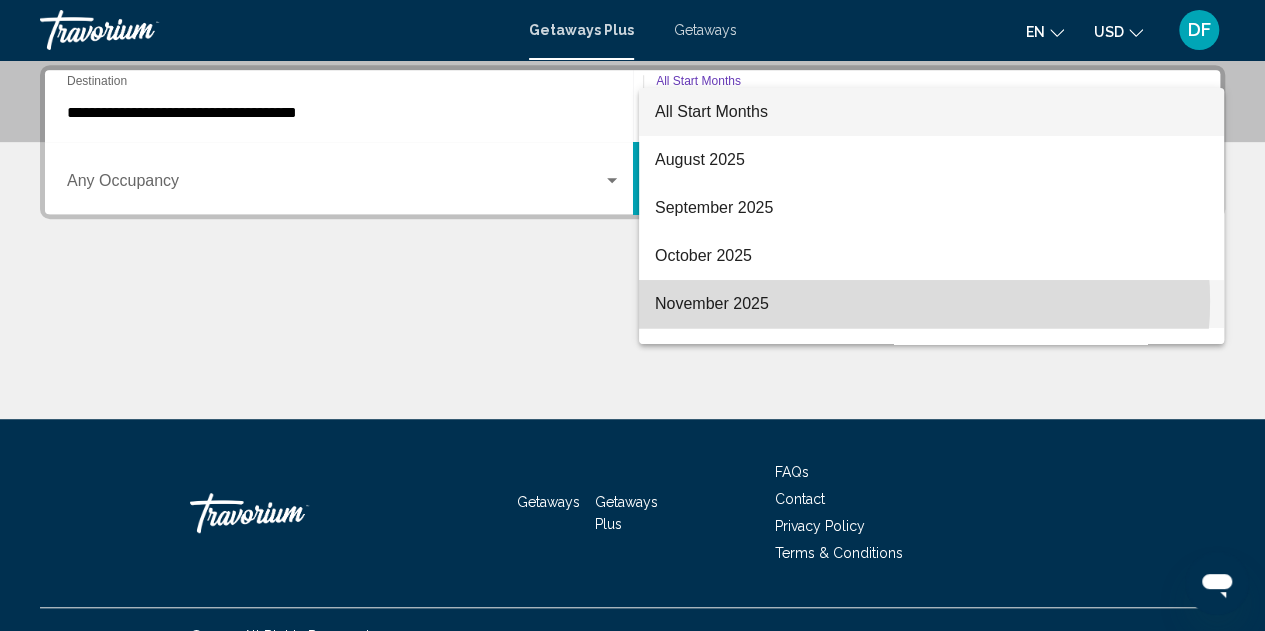 click on "November 2025" at bounding box center [931, 304] 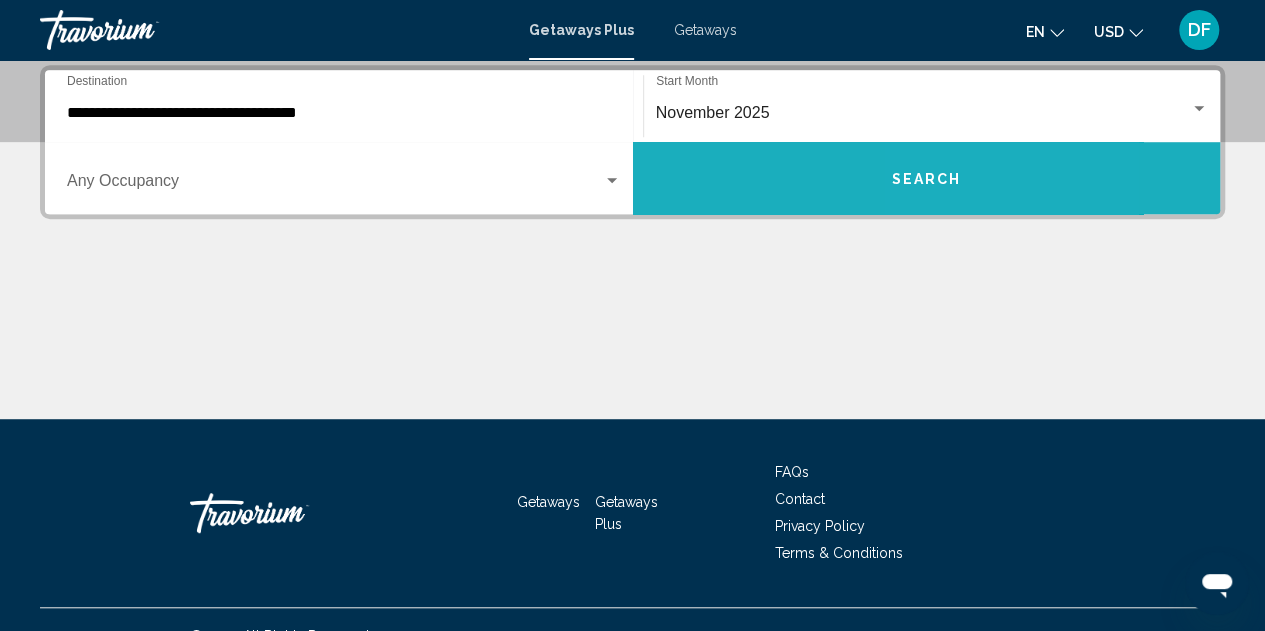 click on "Search" at bounding box center [926, 179] 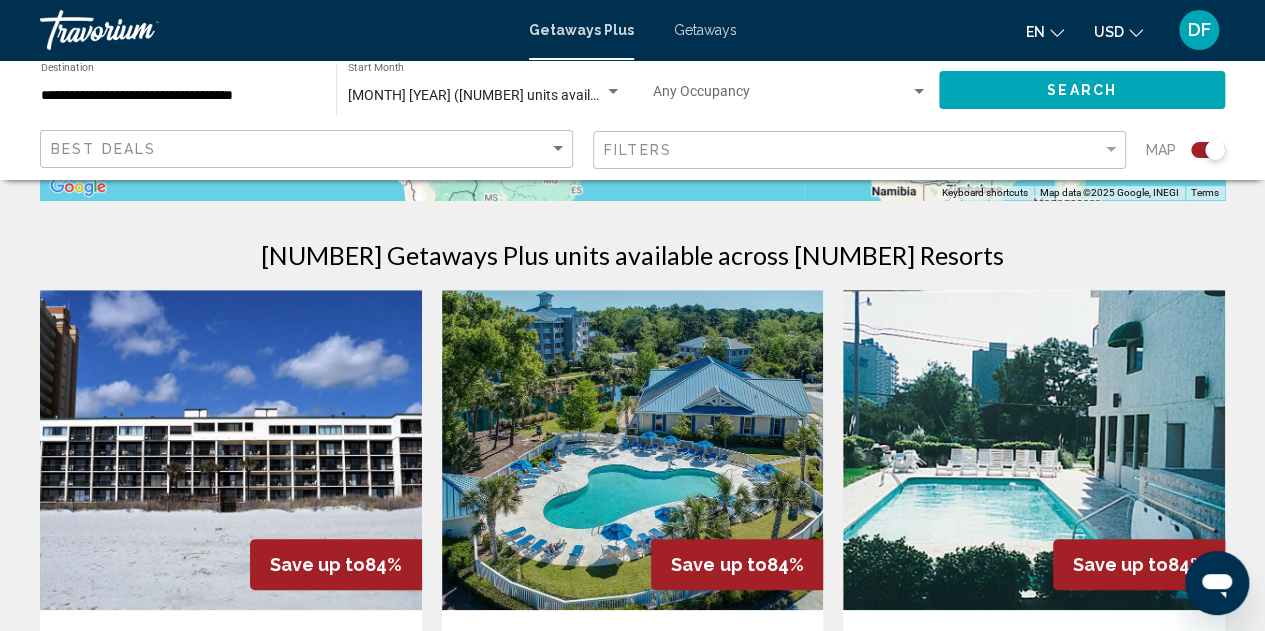 scroll, scrollTop: 900, scrollLeft: 0, axis: vertical 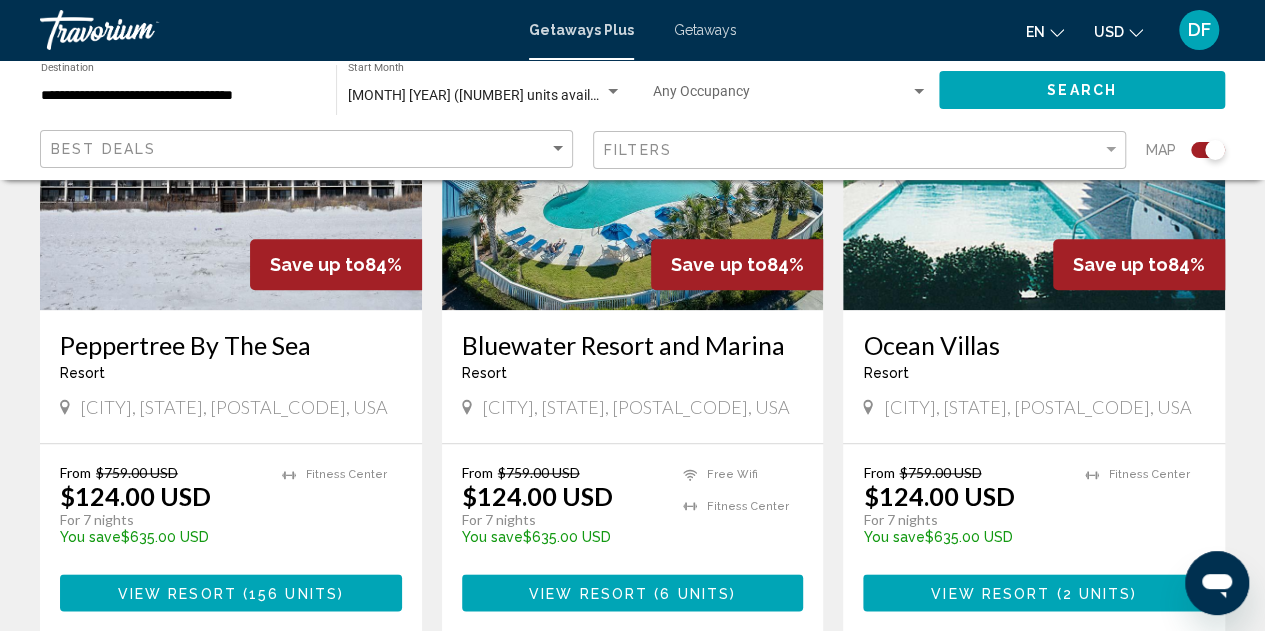 click at bounding box center (1034, 150) 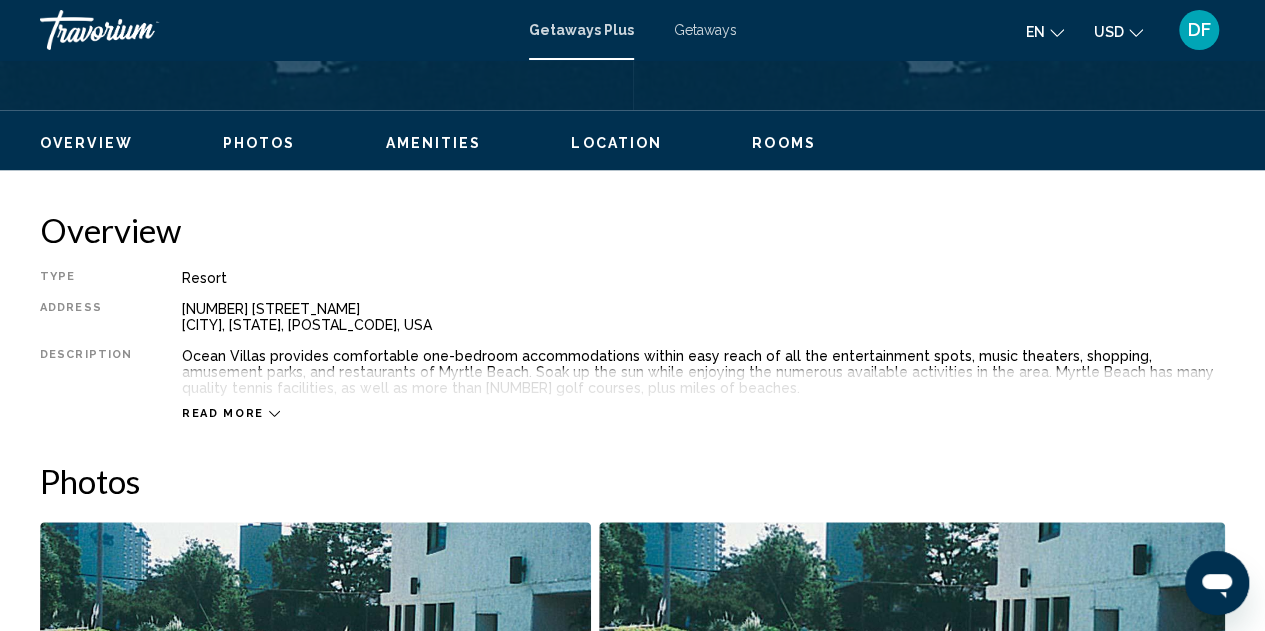 scroll, scrollTop: 219, scrollLeft: 0, axis: vertical 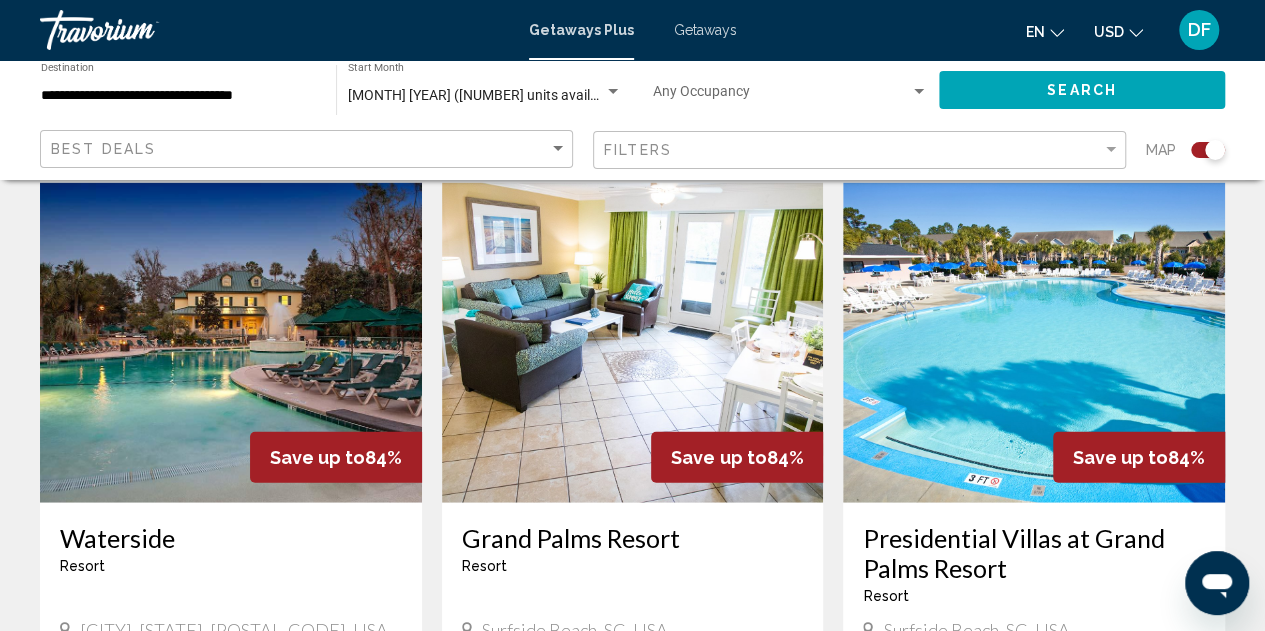 click at bounding box center [231, 343] 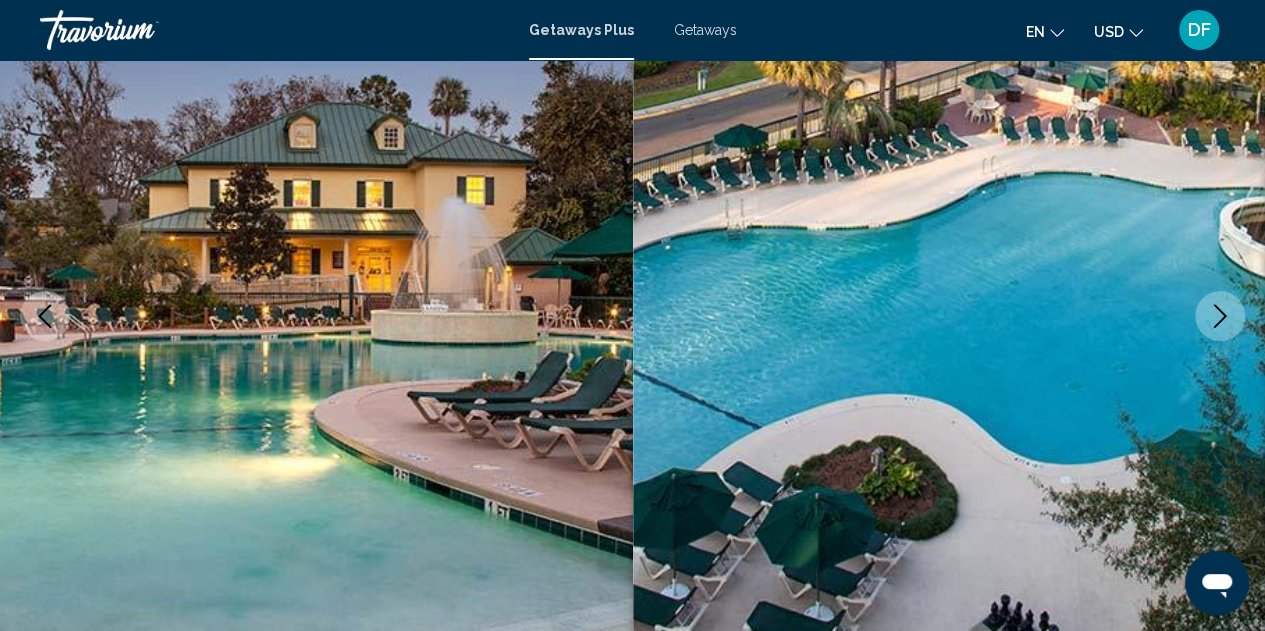 scroll, scrollTop: 519, scrollLeft: 0, axis: vertical 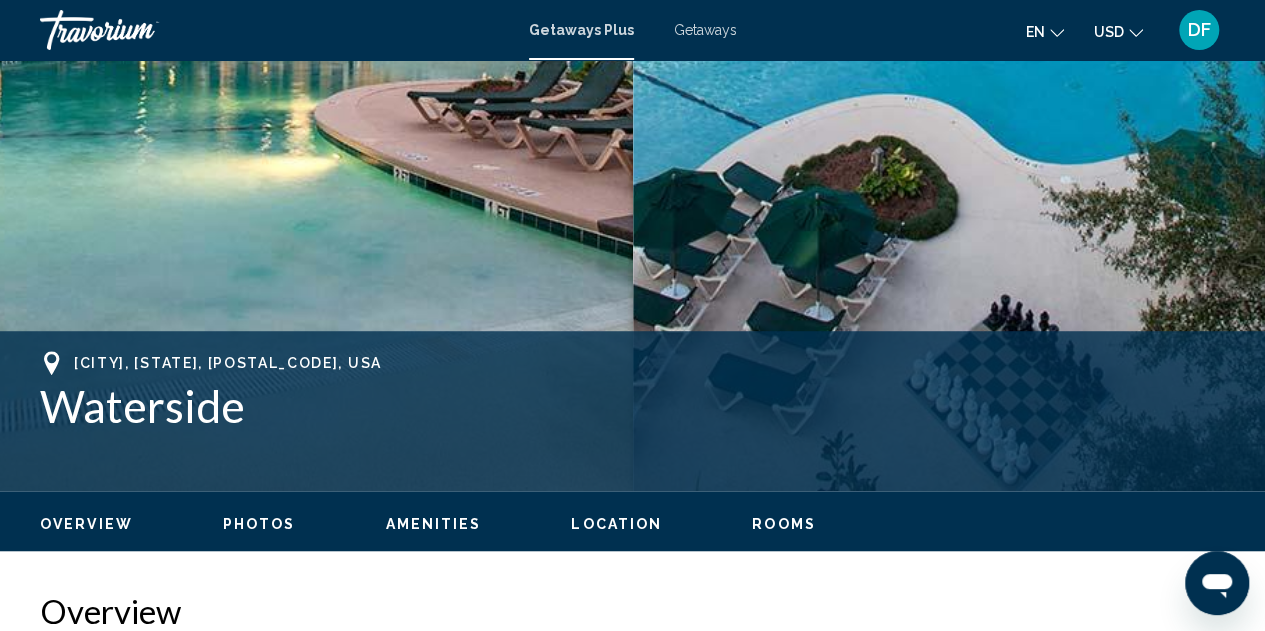 click on "Photos" at bounding box center [259, 524] 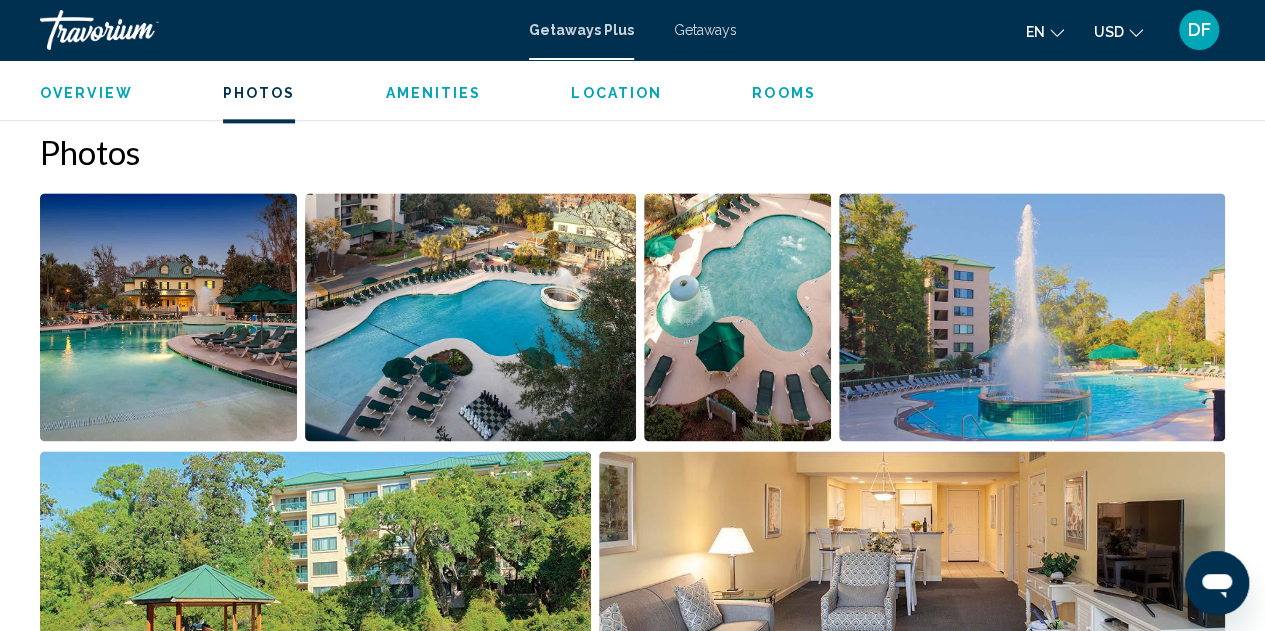 scroll, scrollTop: 1257, scrollLeft: 0, axis: vertical 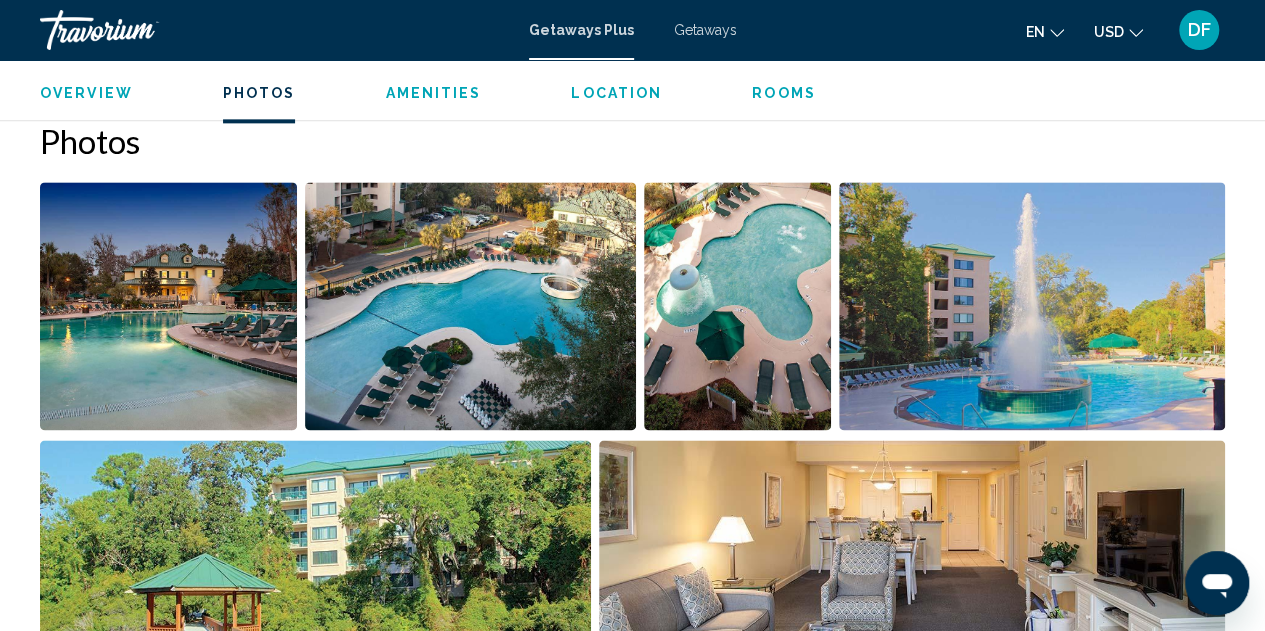 click at bounding box center (168, 306) 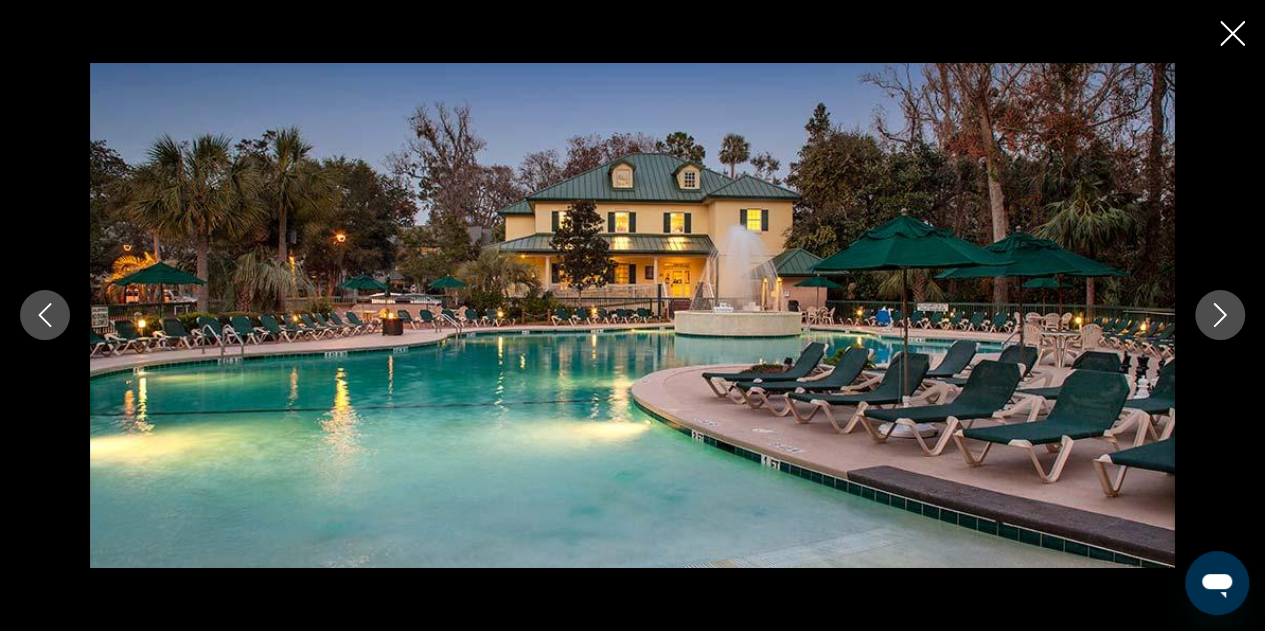 click 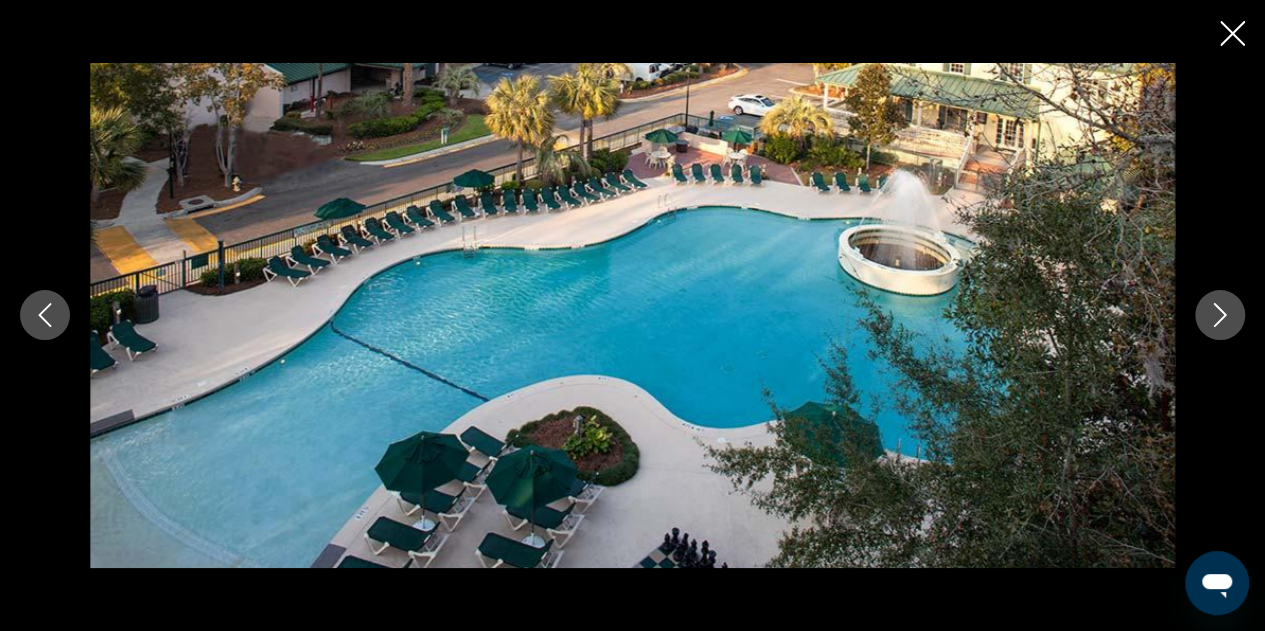 click 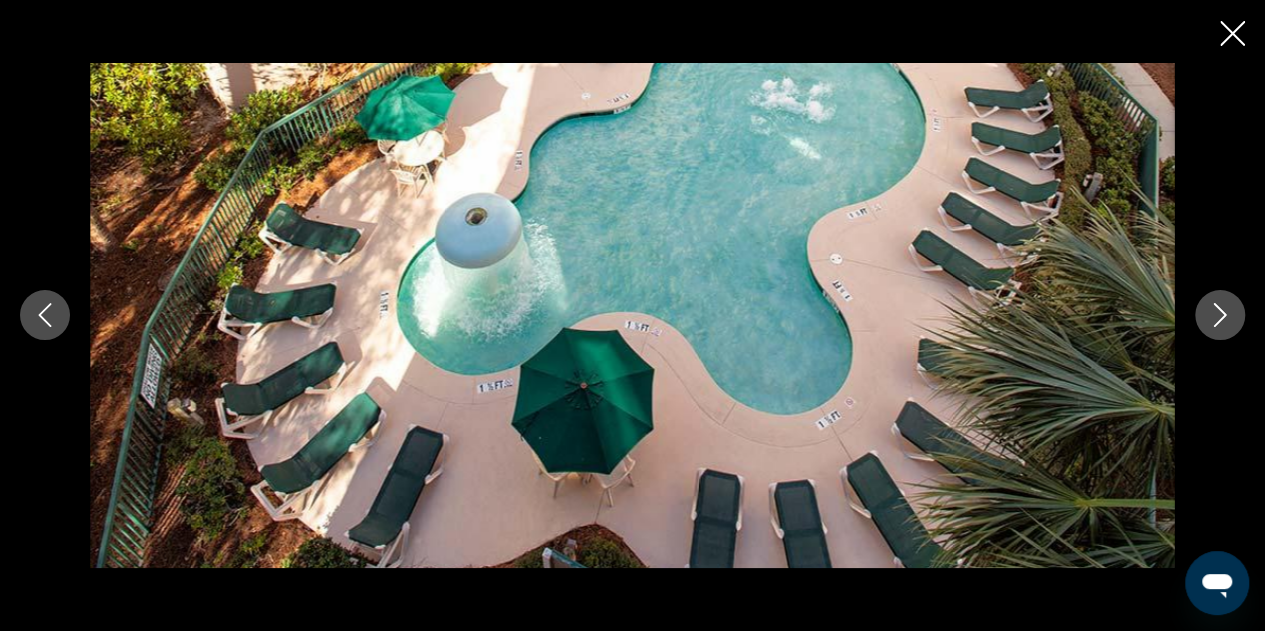 click 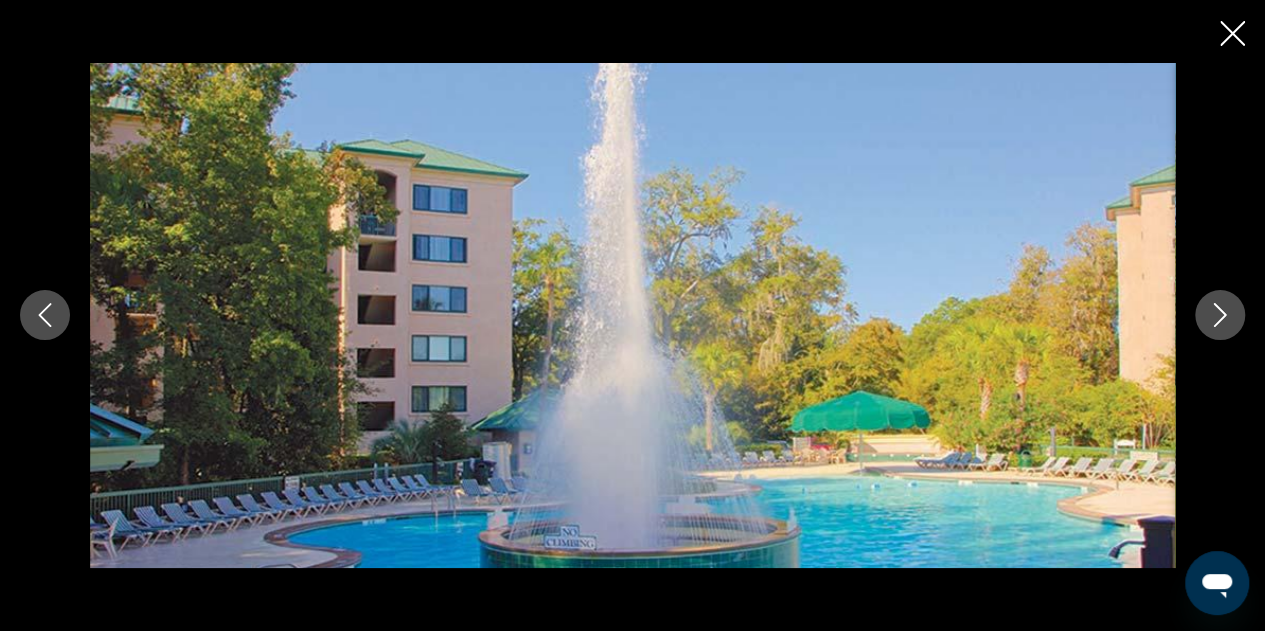 click 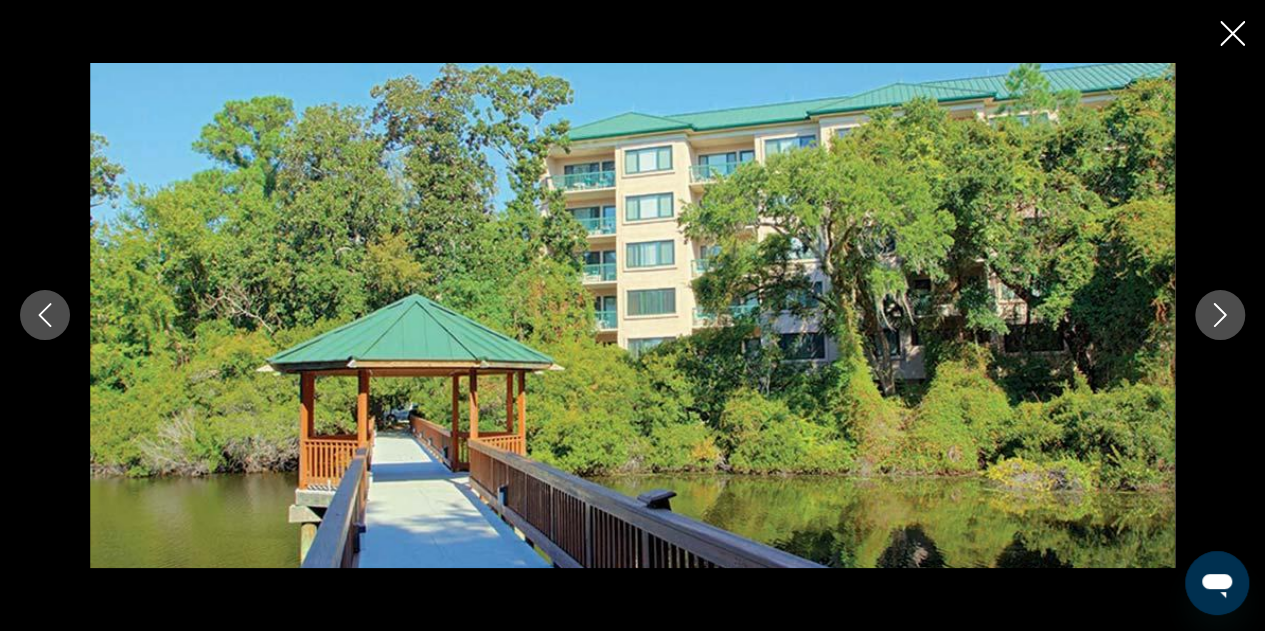click 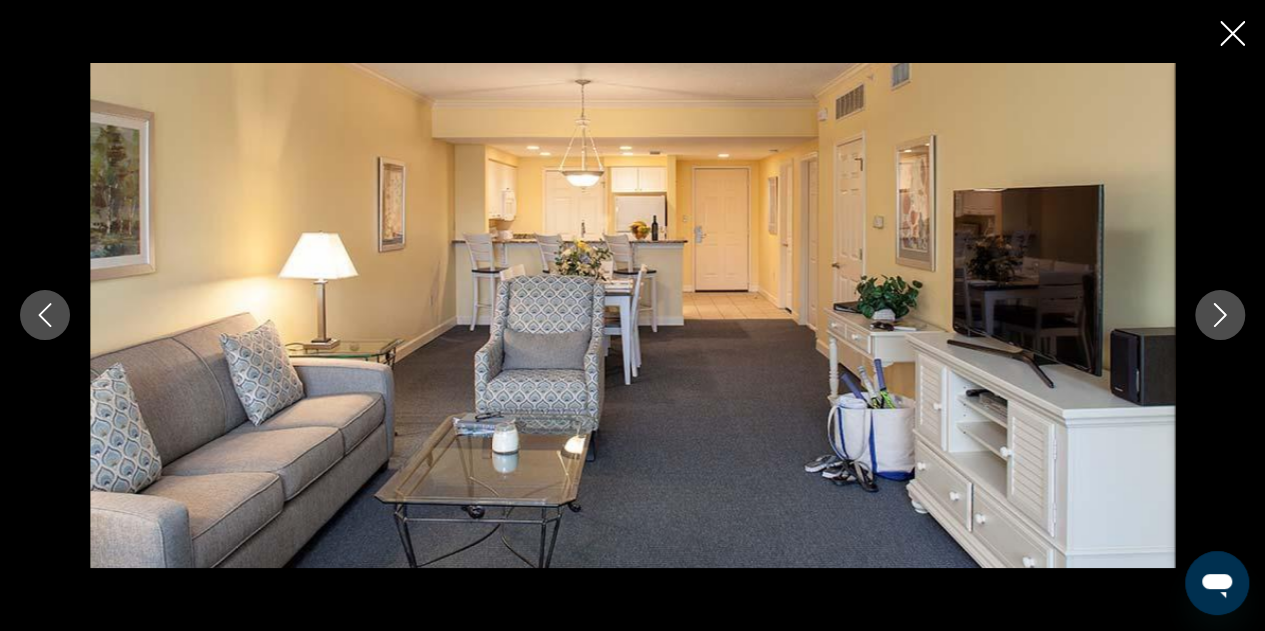 click 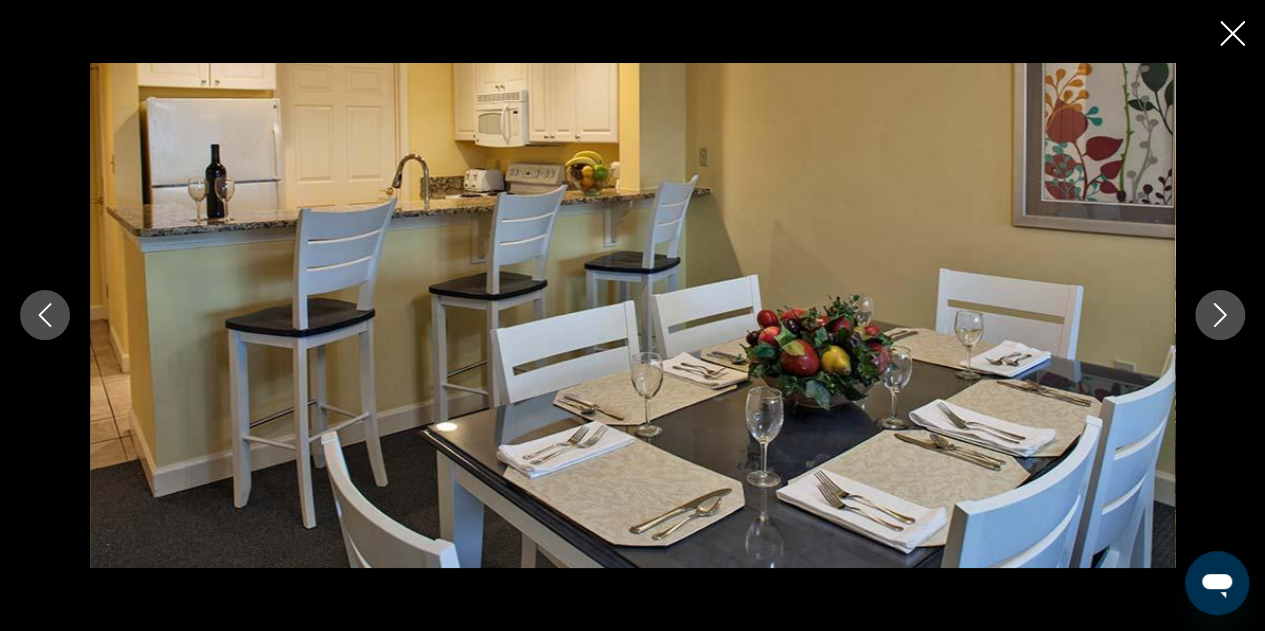 click 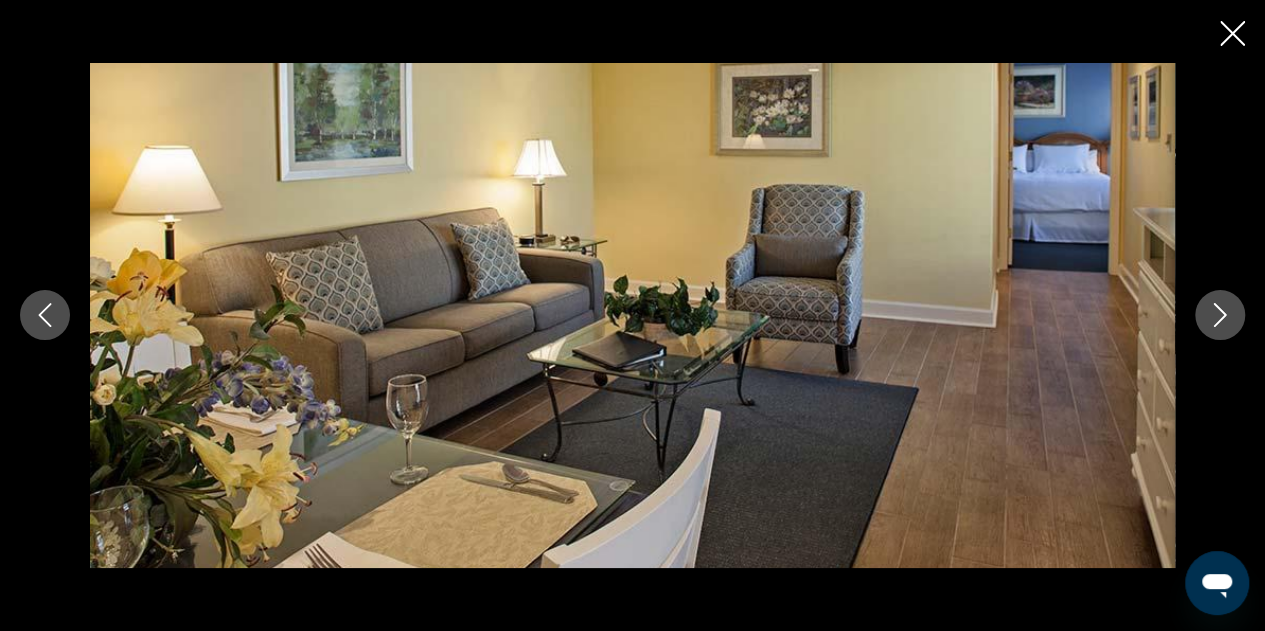 click 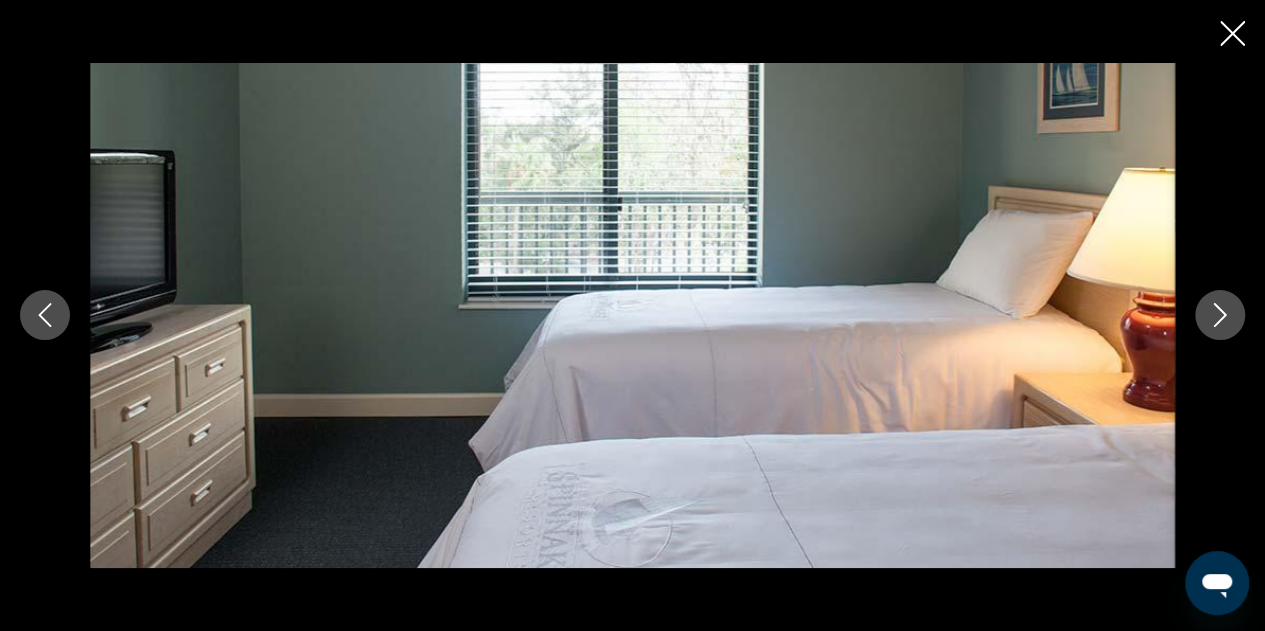 click 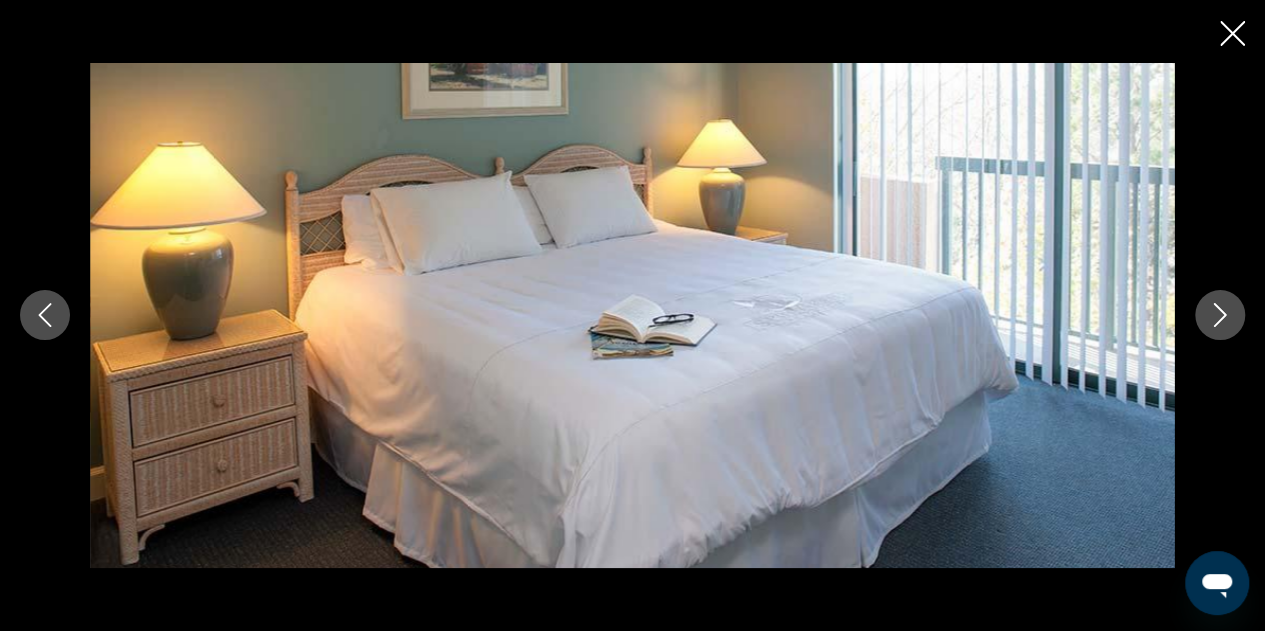 click 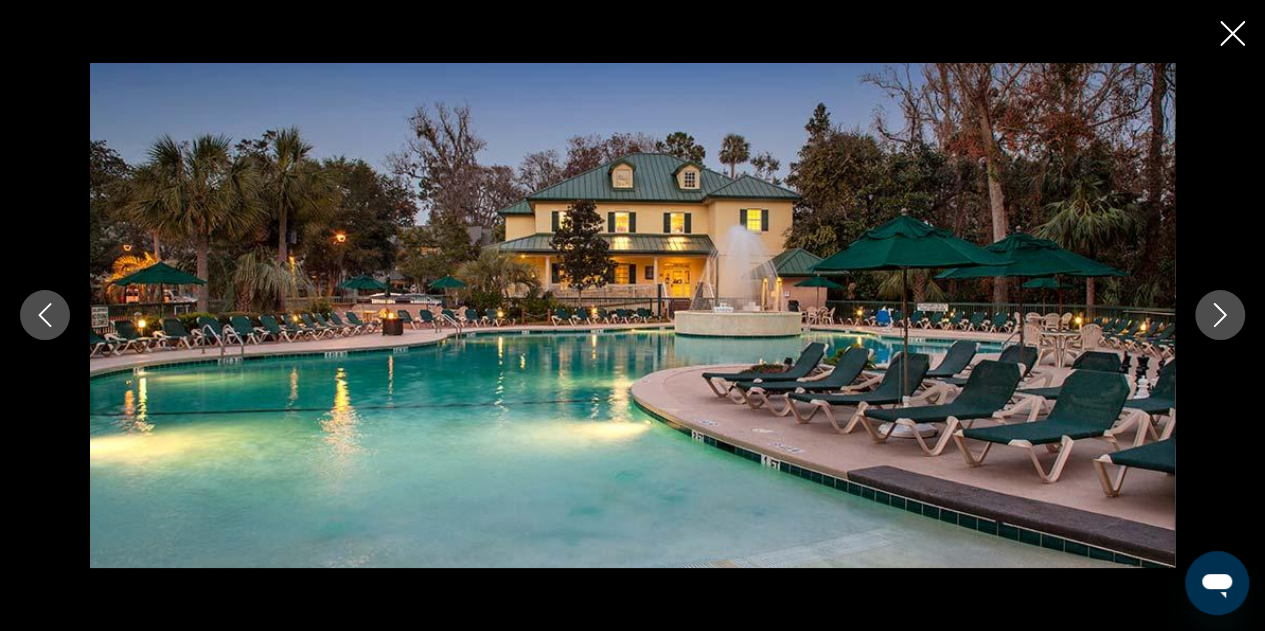 scroll, scrollTop: 1857, scrollLeft: 0, axis: vertical 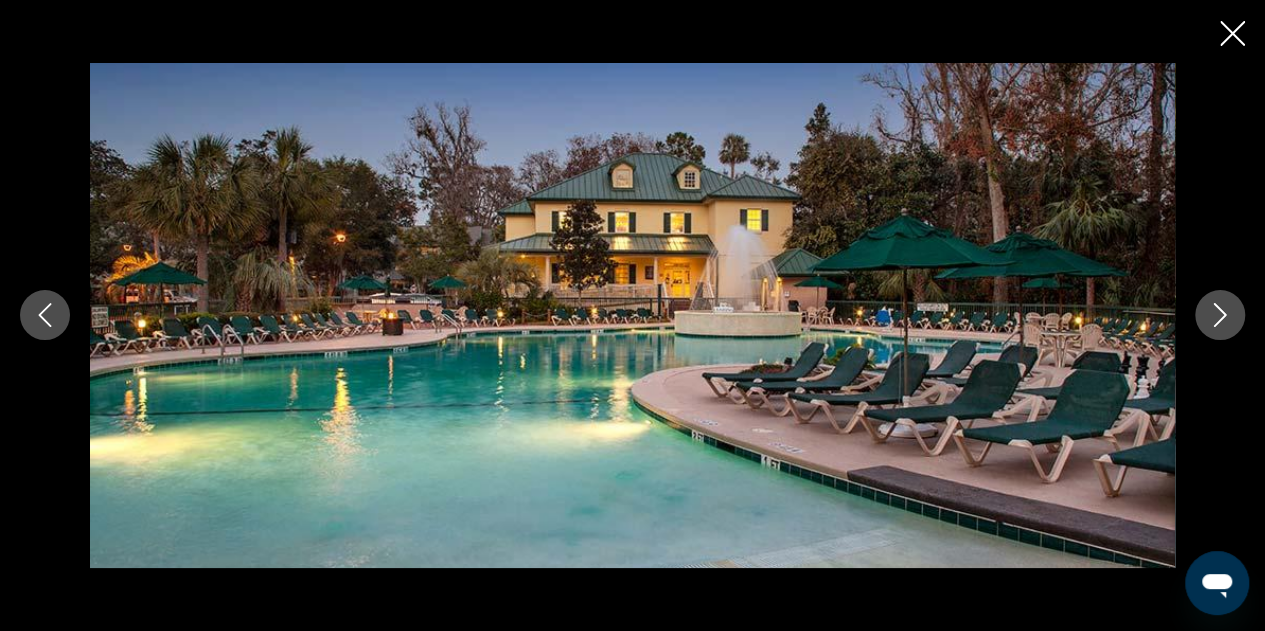 click 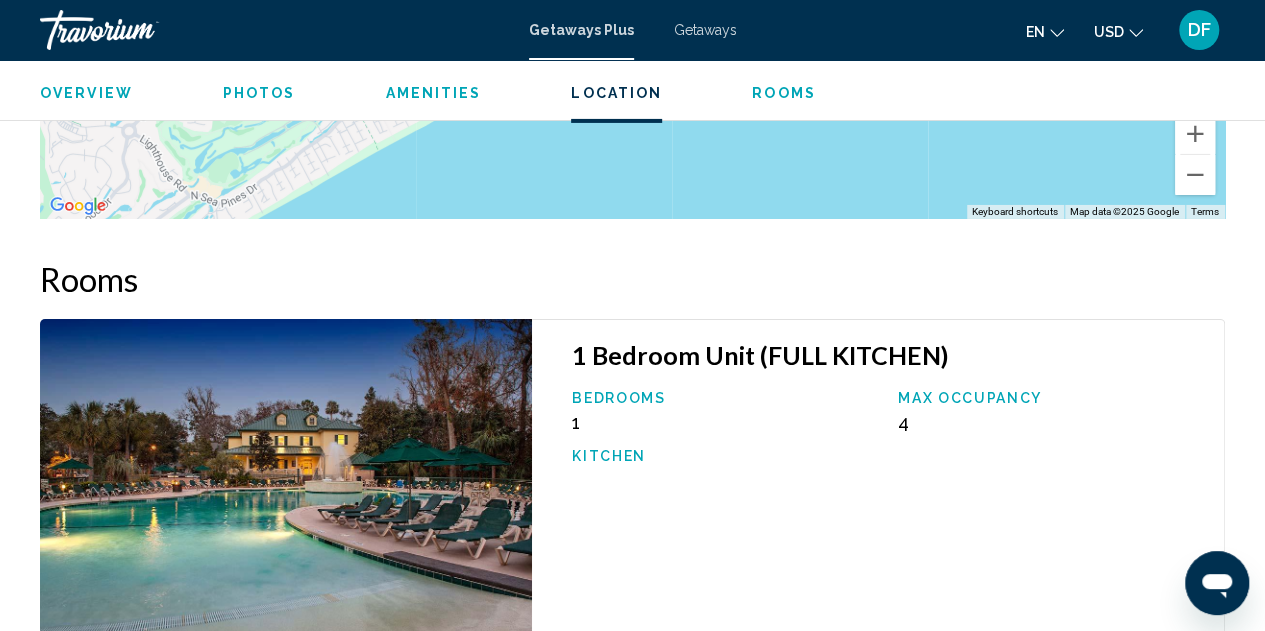 scroll, scrollTop: 3641, scrollLeft: 0, axis: vertical 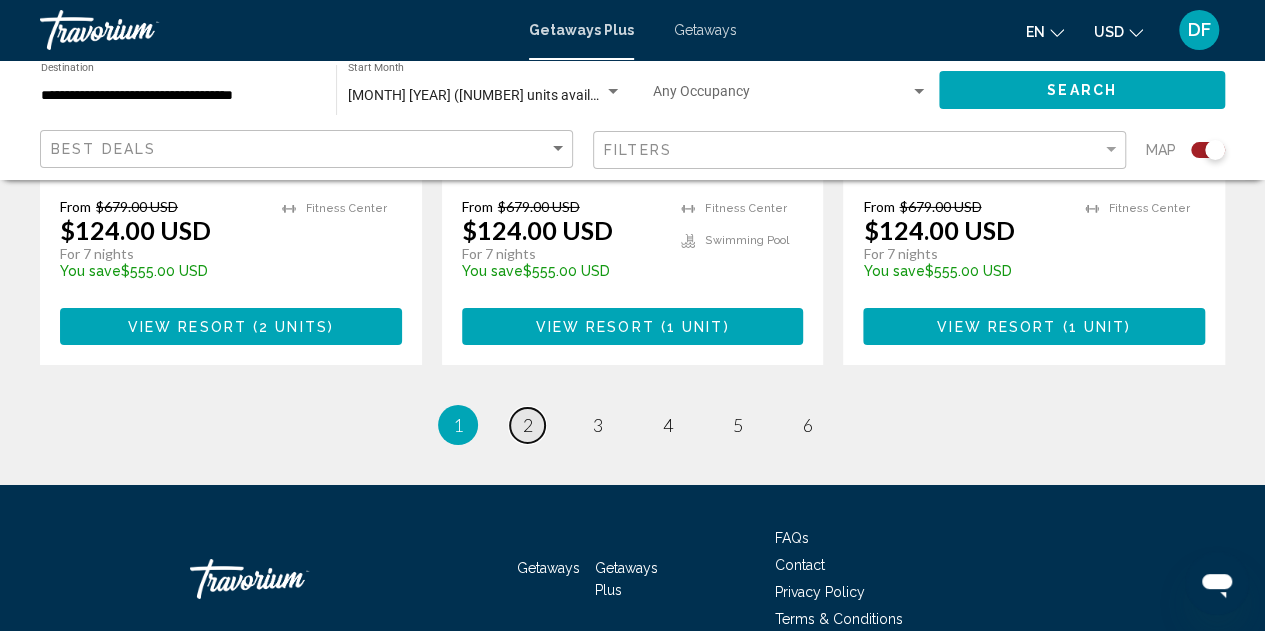 click on "2" at bounding box center (528, 425) 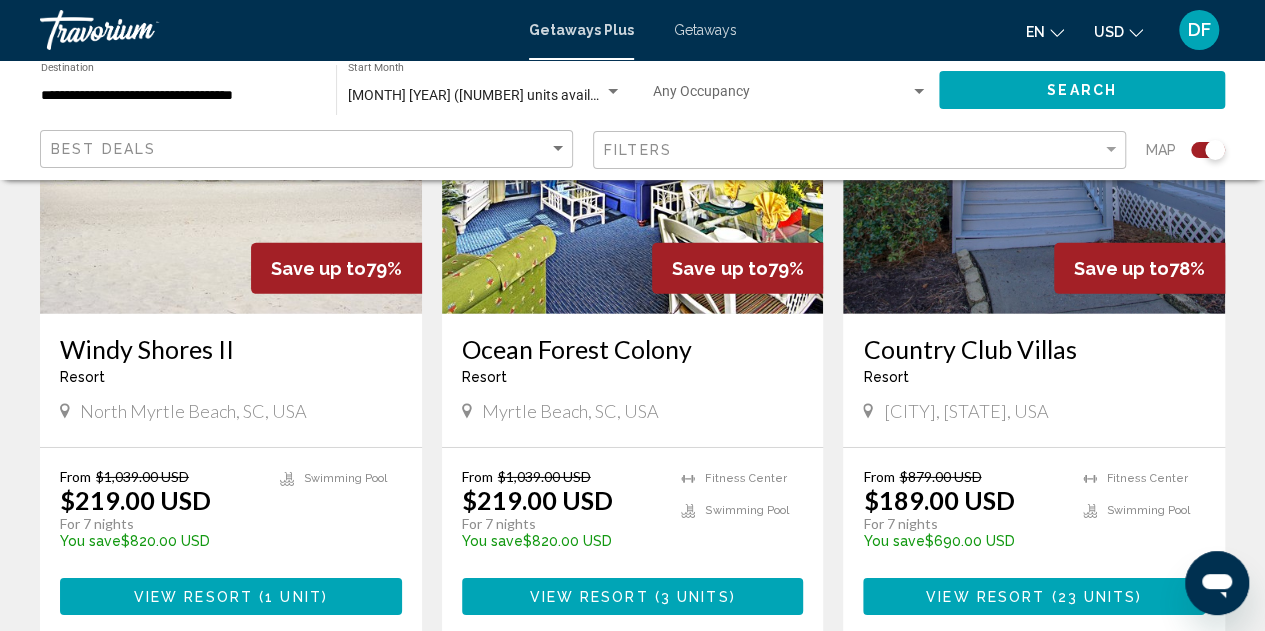 scroll, scrollTop: 3300, scrollLeft: 0, axis: vertical 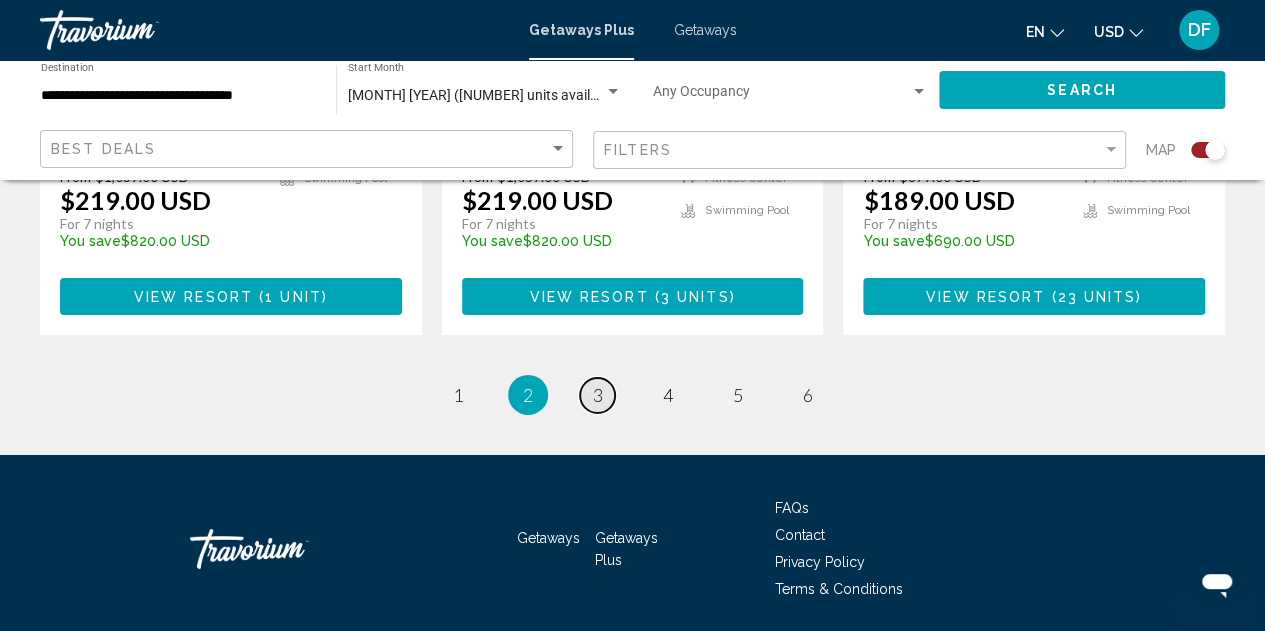 click on "3" at bounding box center [598, 395] 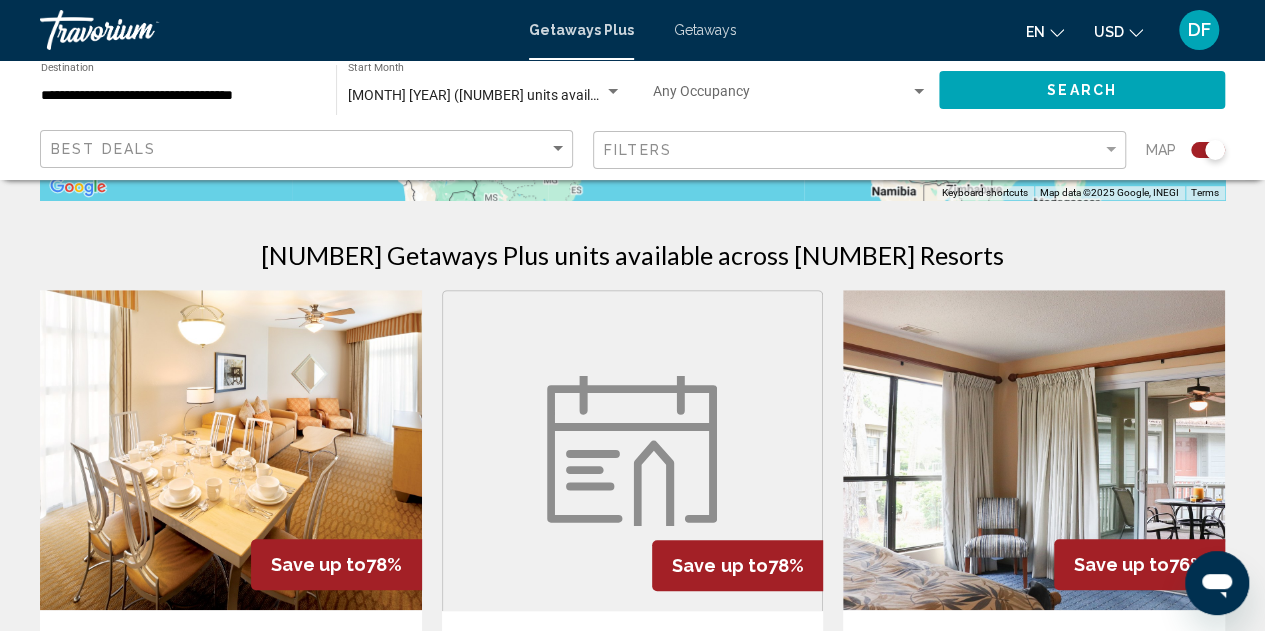 scroll, scrollTop: 900, scrollLeft: 0, axis: vertical 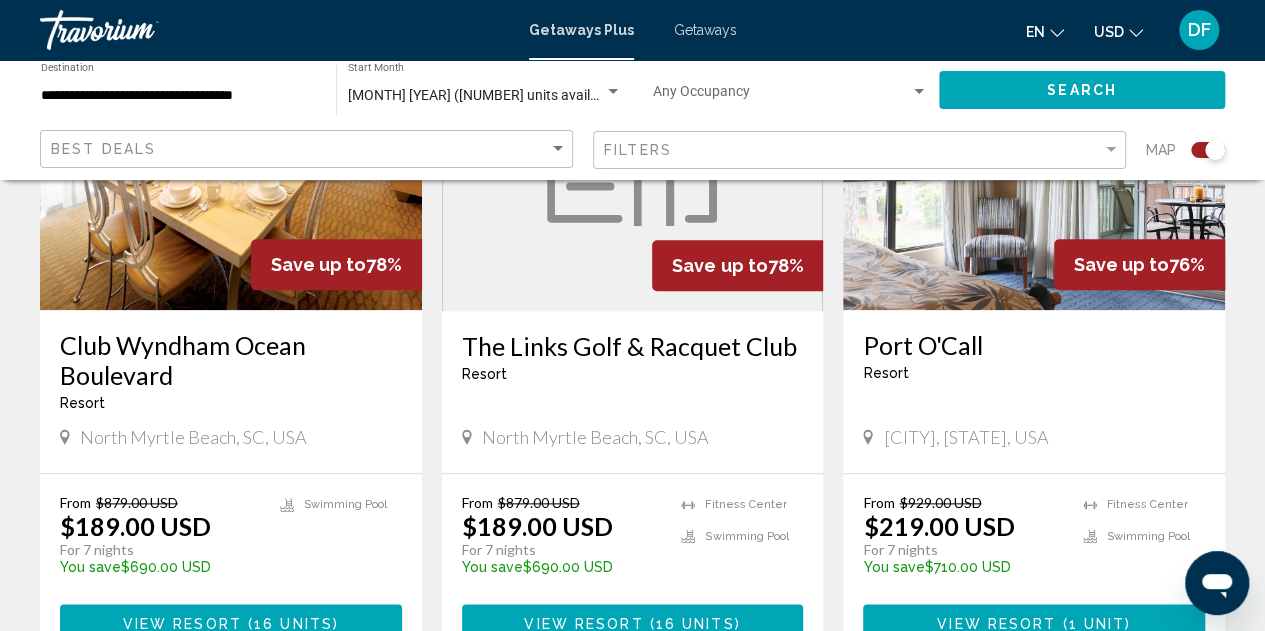 click at bounding box center [1034, 150] 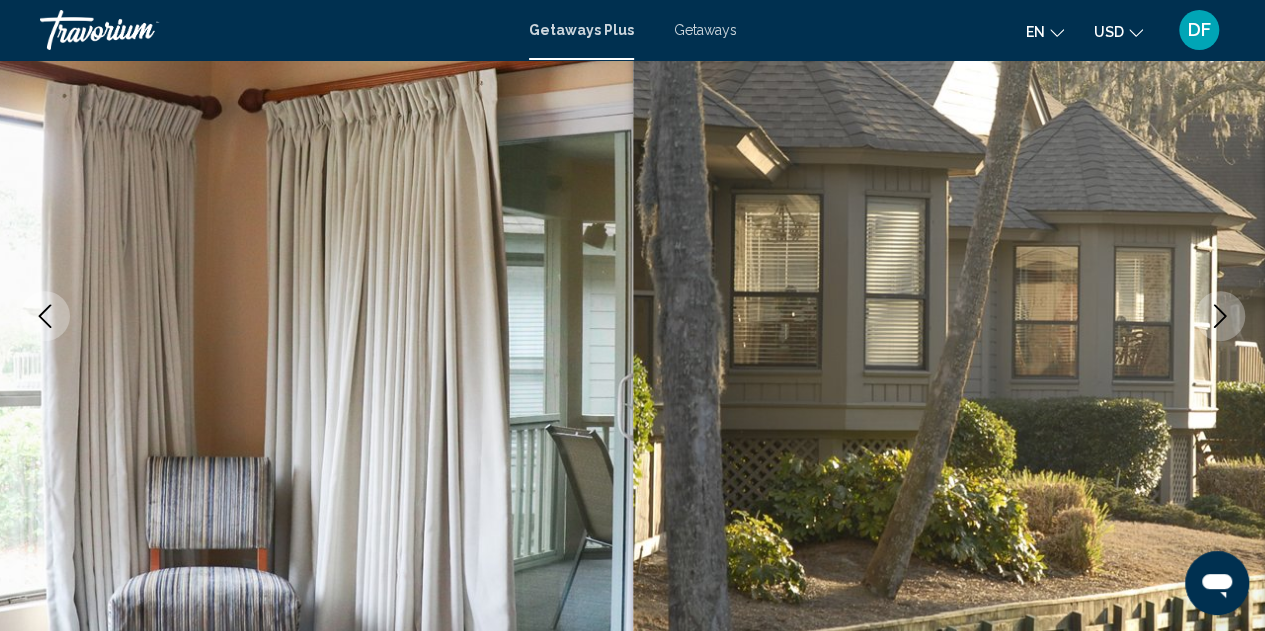 scroll, scrollTop: 519, scrollLeft: 0, axis: vertical 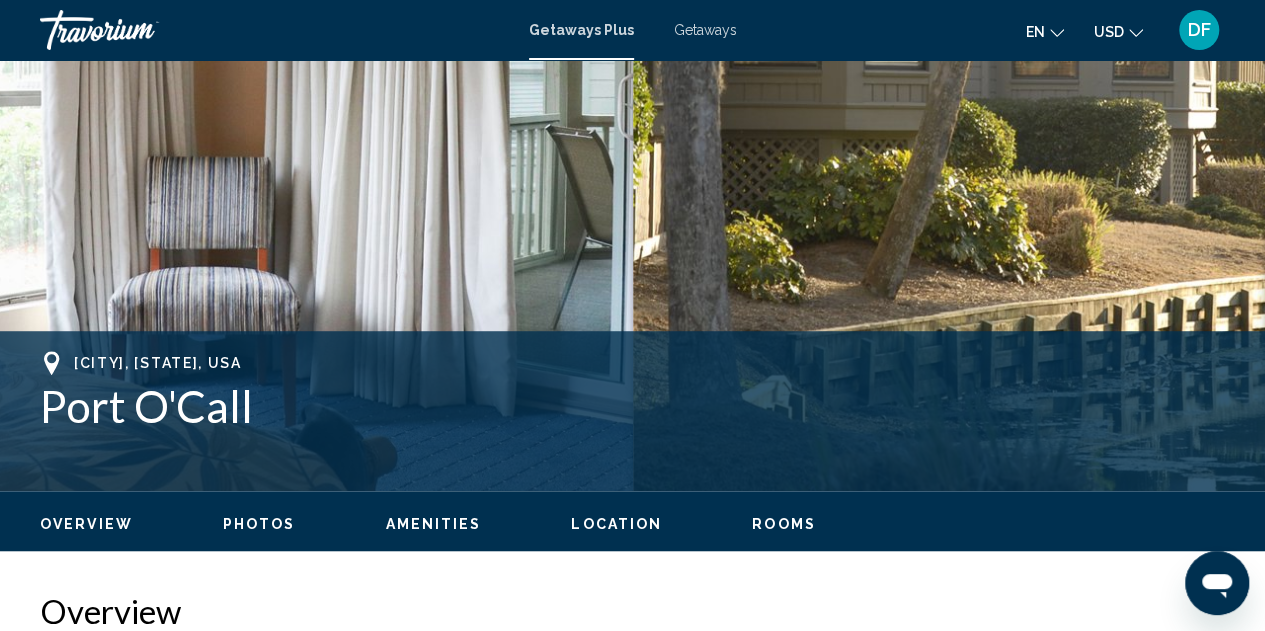 click on "Photos" at bounding box center (259, 524) 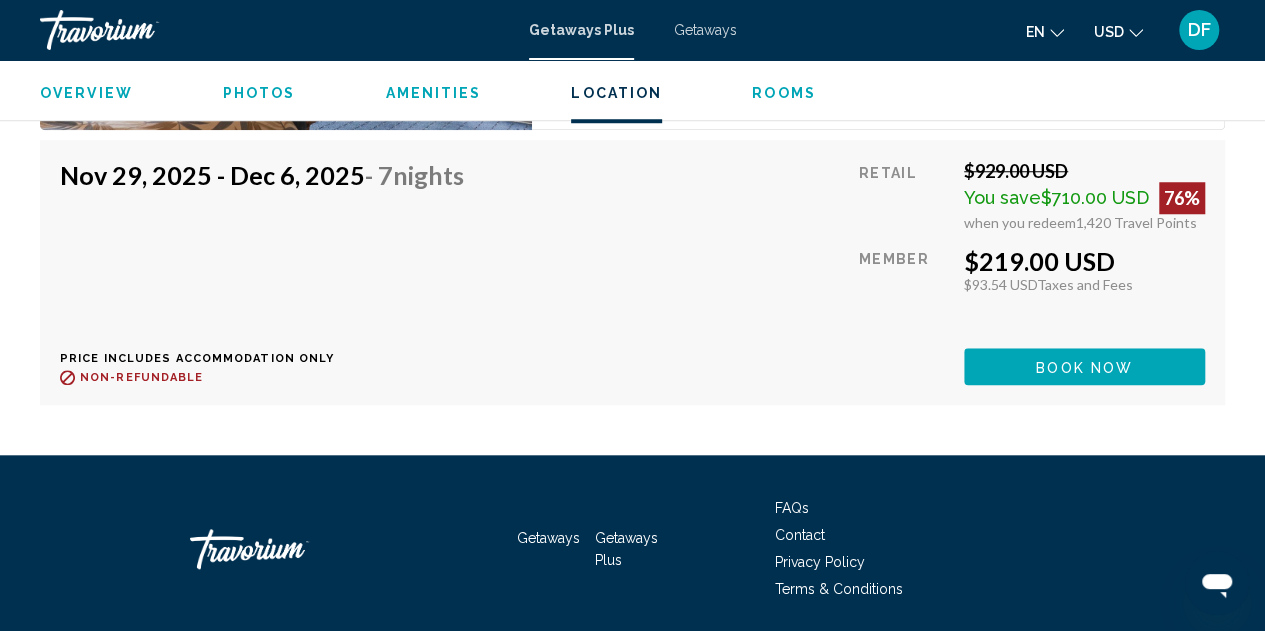 scroll, scrollTop: 4289, scrollLeft: 0, axis: vertical 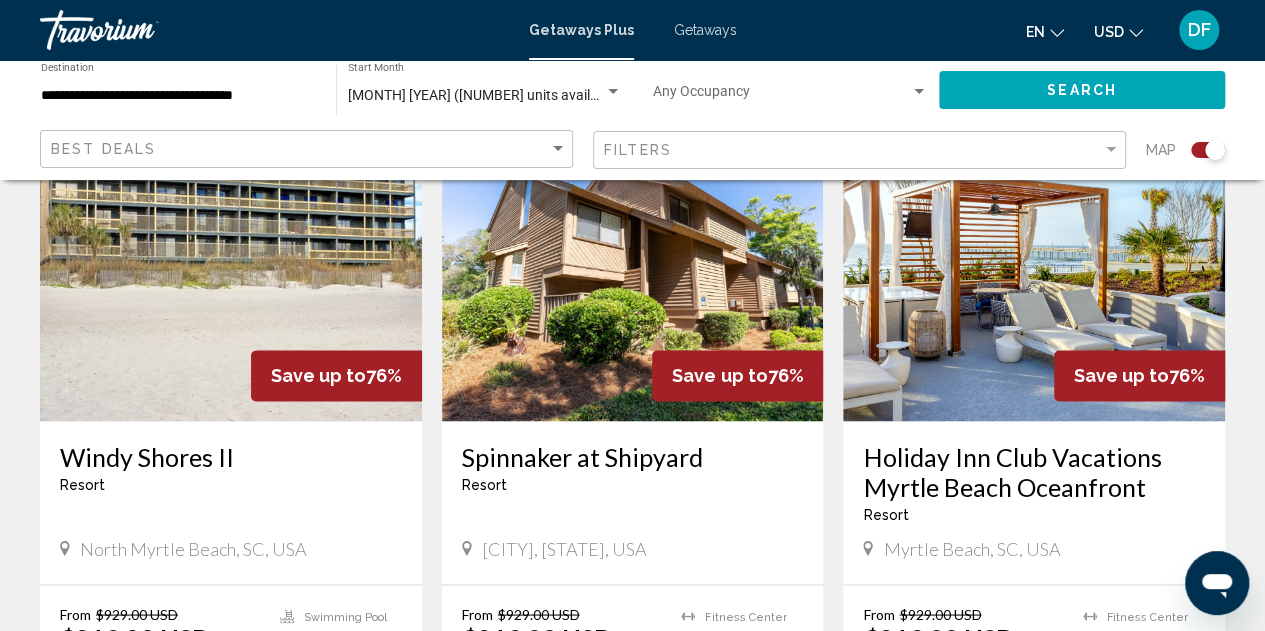 click at bounding box center [633, 261] 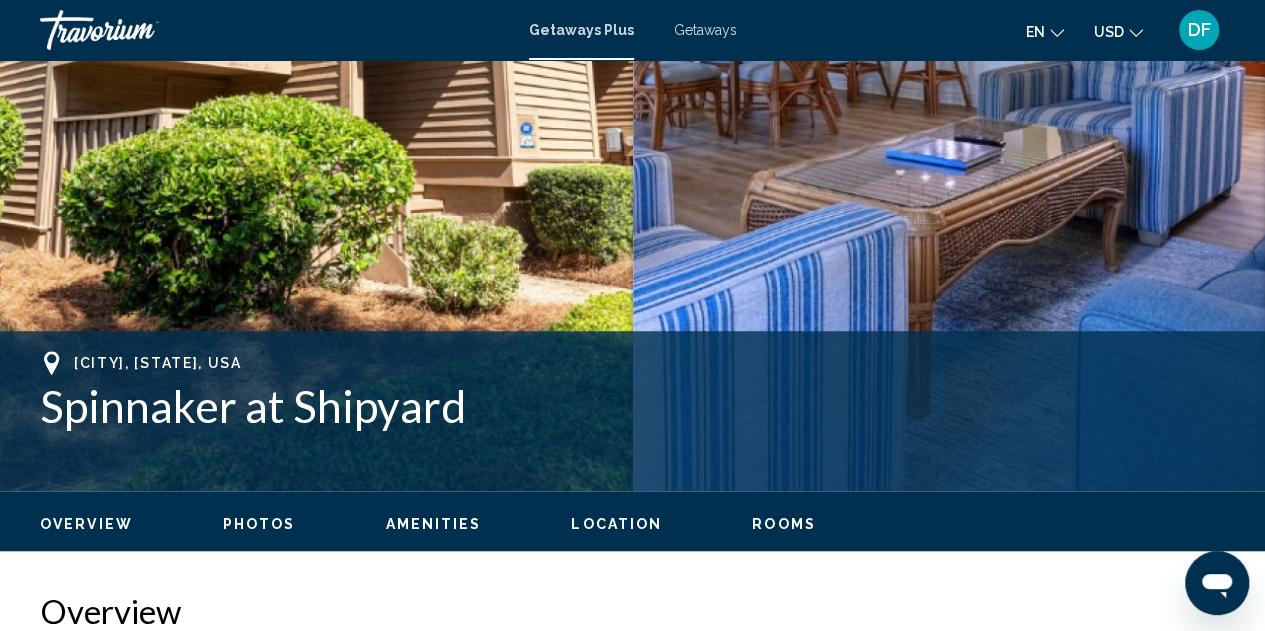 scroll, scrollTop: 819, scrollLeft: 0, axis: vertical 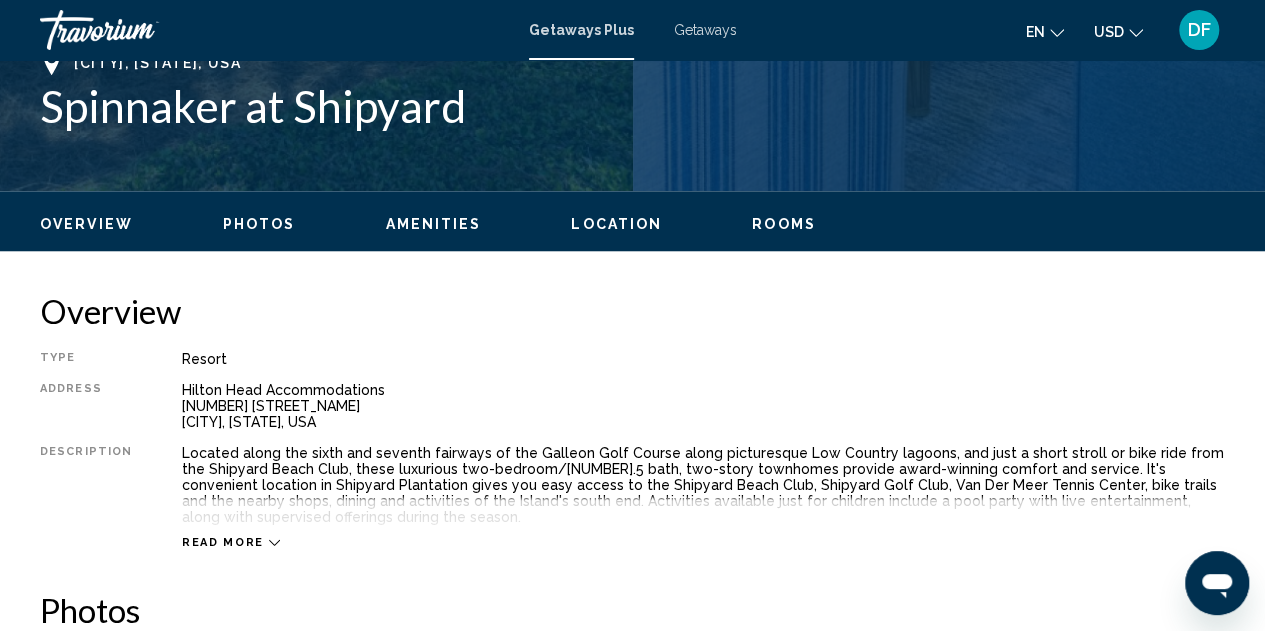 click on "Photos" at bounding box center [259, 224] 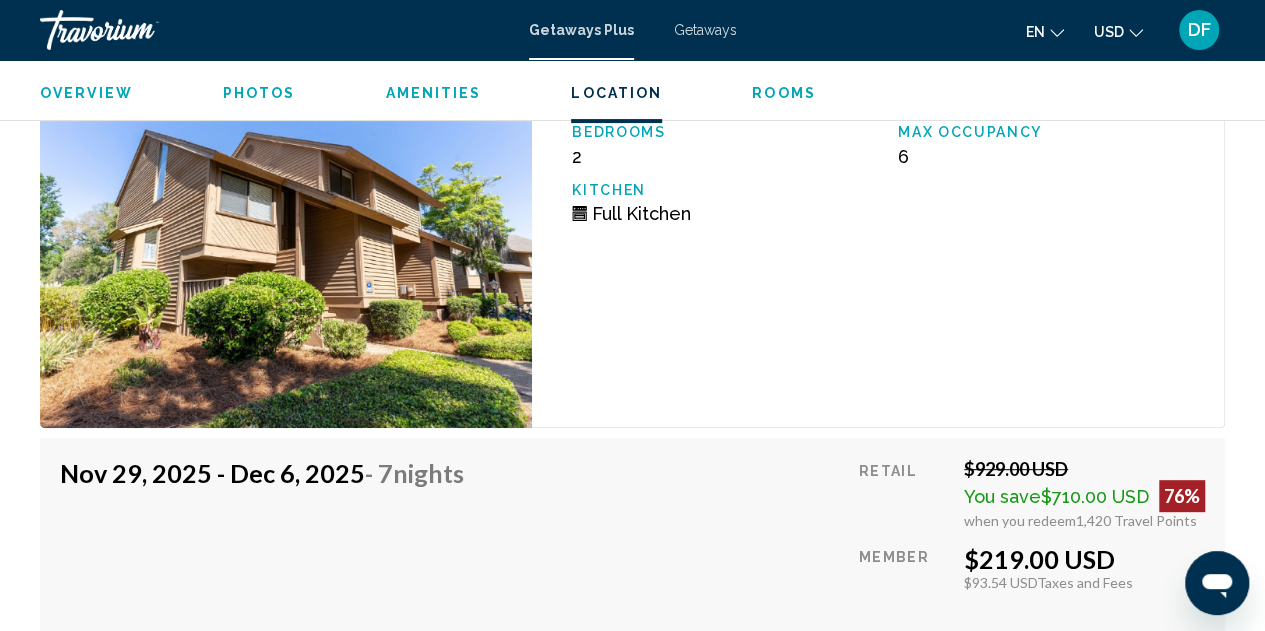 scroll, scrollTop: 3689, scrollLeft: 0, axis: vertical 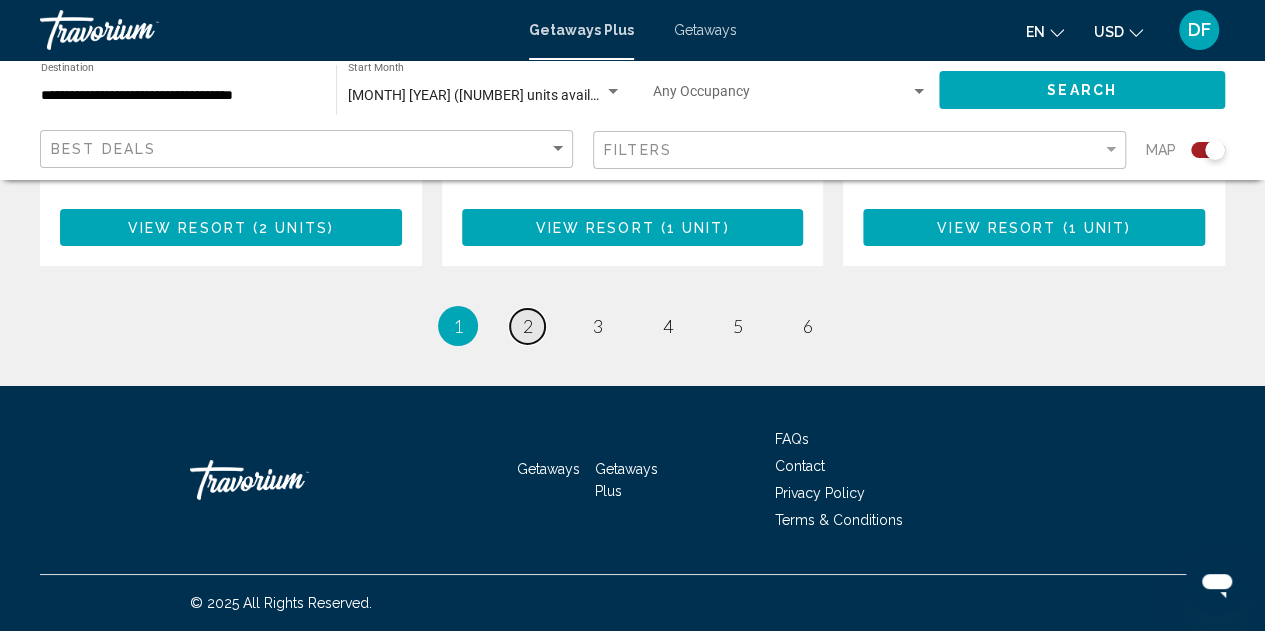 click on "2" at bounding box center [528, 326] 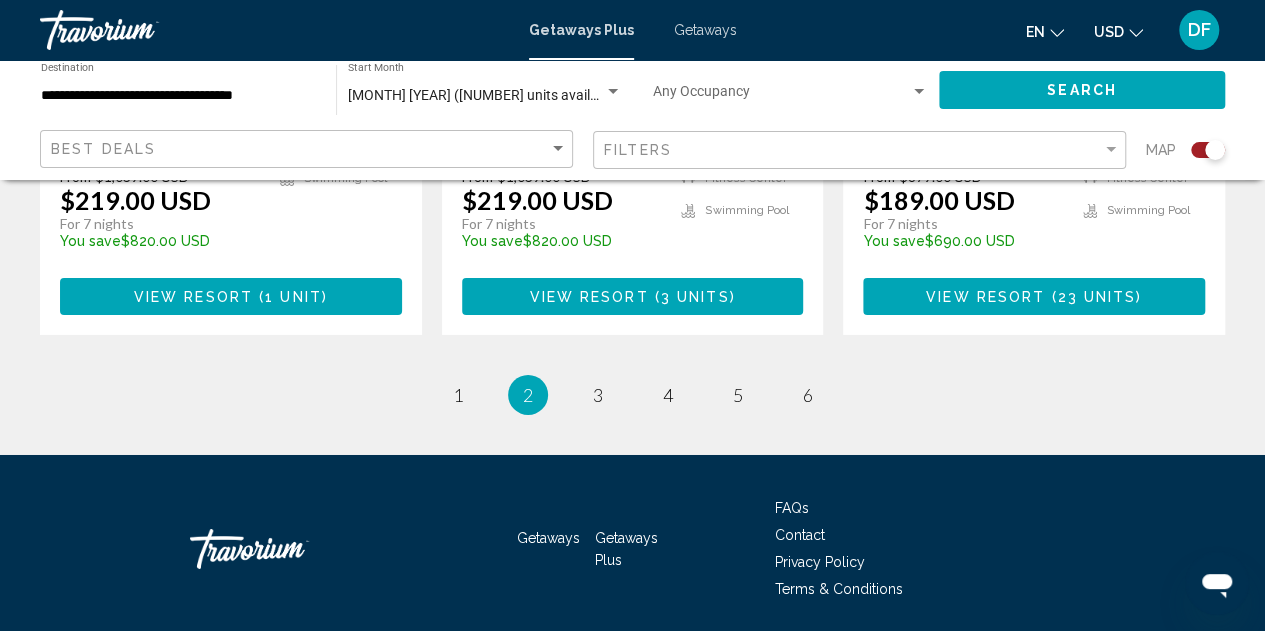 scroll, scrollTop: 3366, scrollLeft: 0, axis: vertical 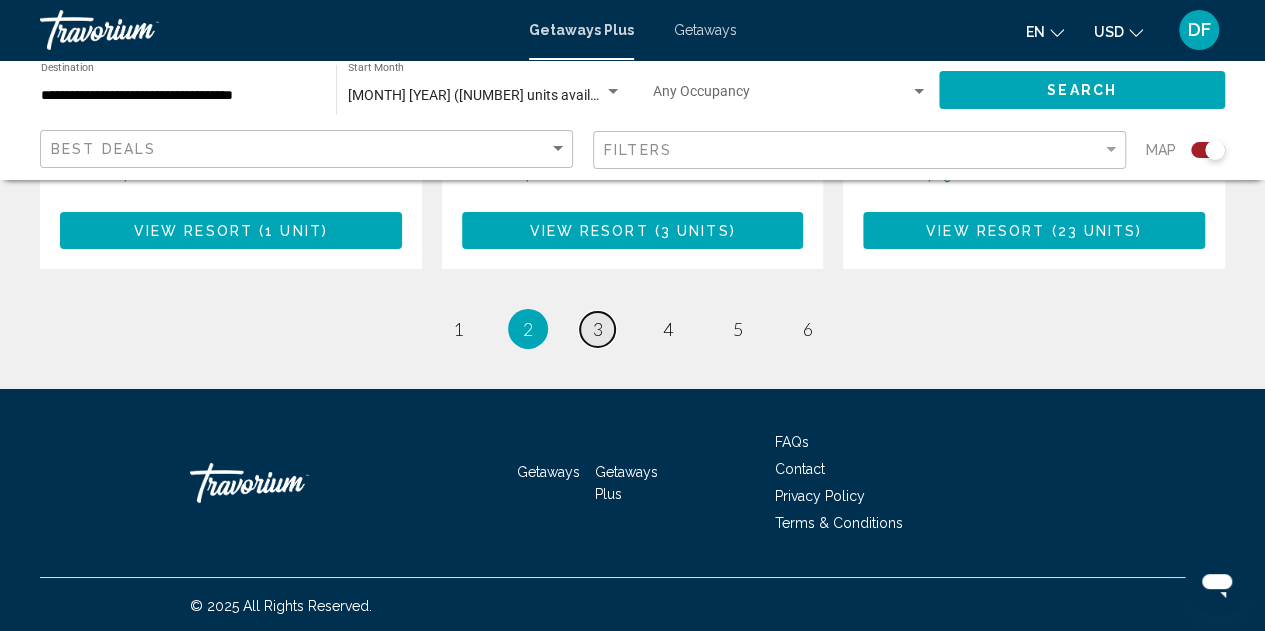 click on "3" at bounding box center [598, 329] 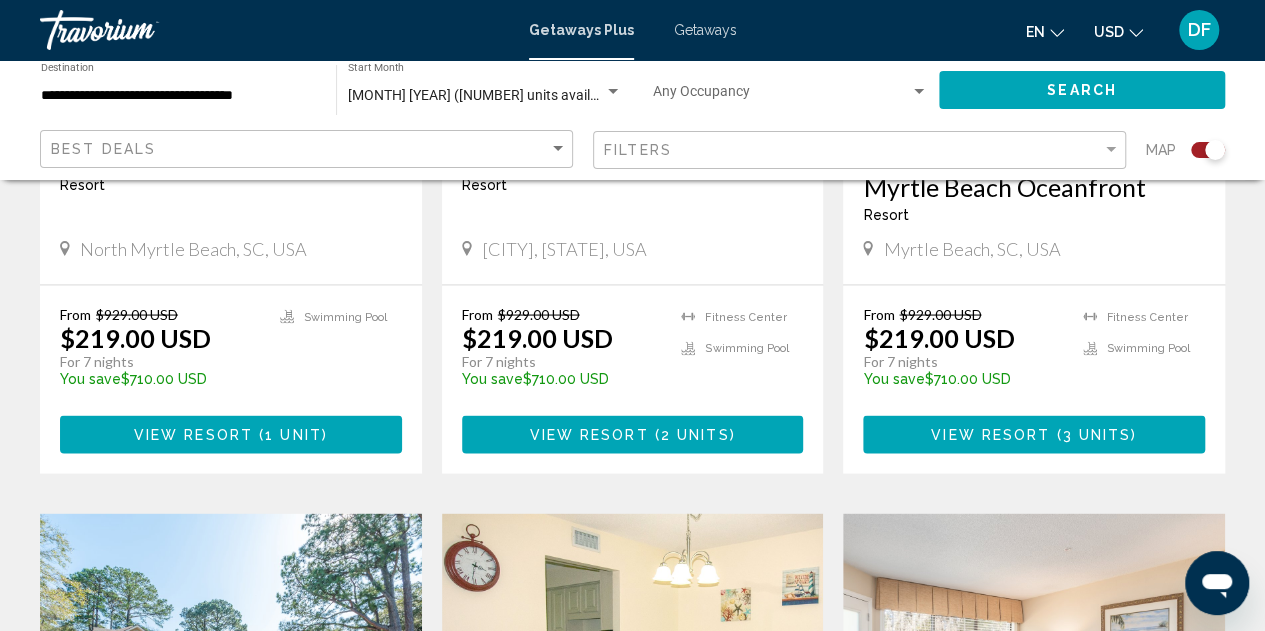scroll, scrollTop: 2100, scrollLeft: 0, axis: vertical 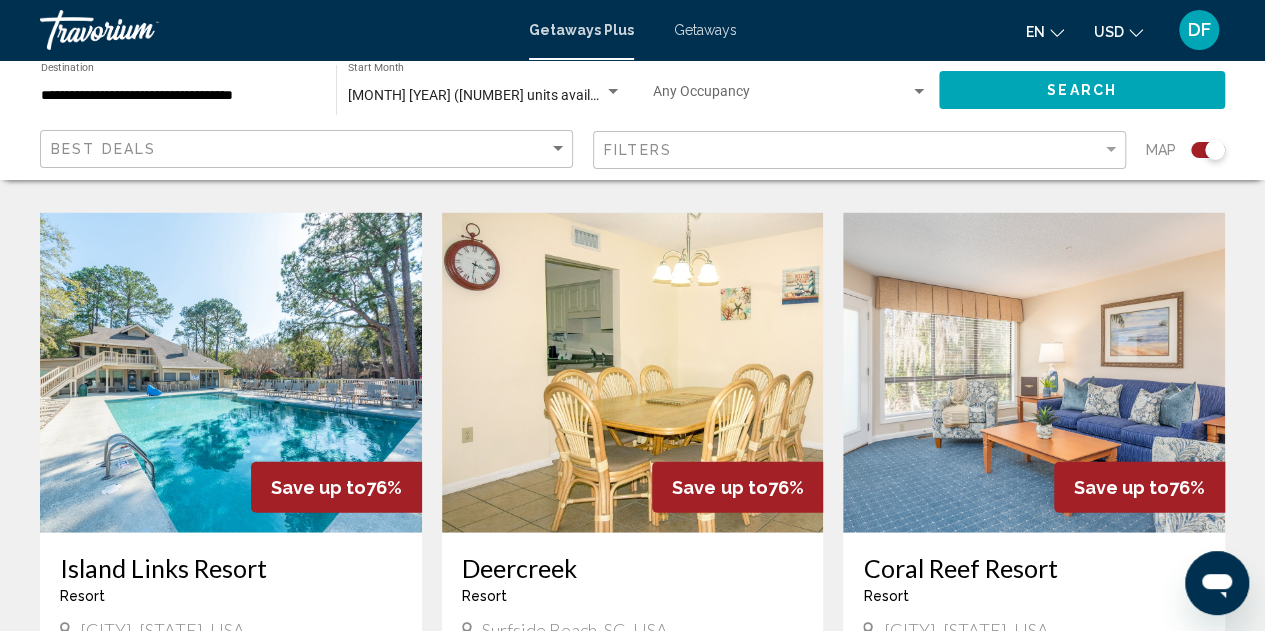 click at bounding box center [231, 373] 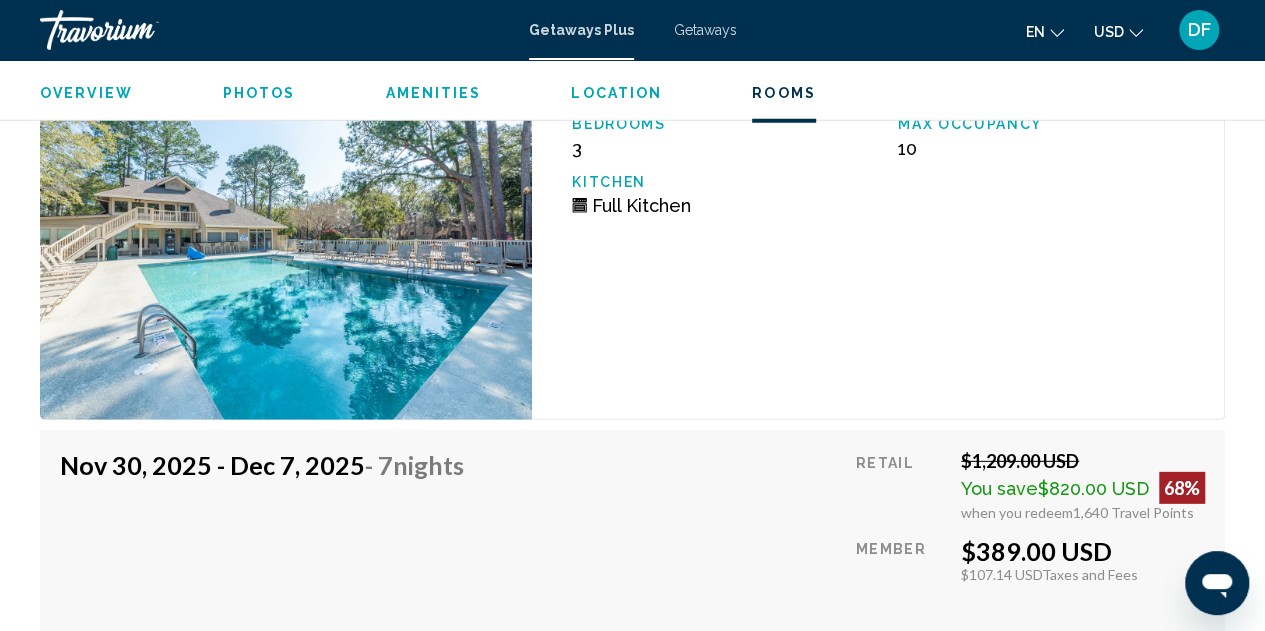 scroll, scrollTop: 6219, scrollLeft: 0, axis: vertical 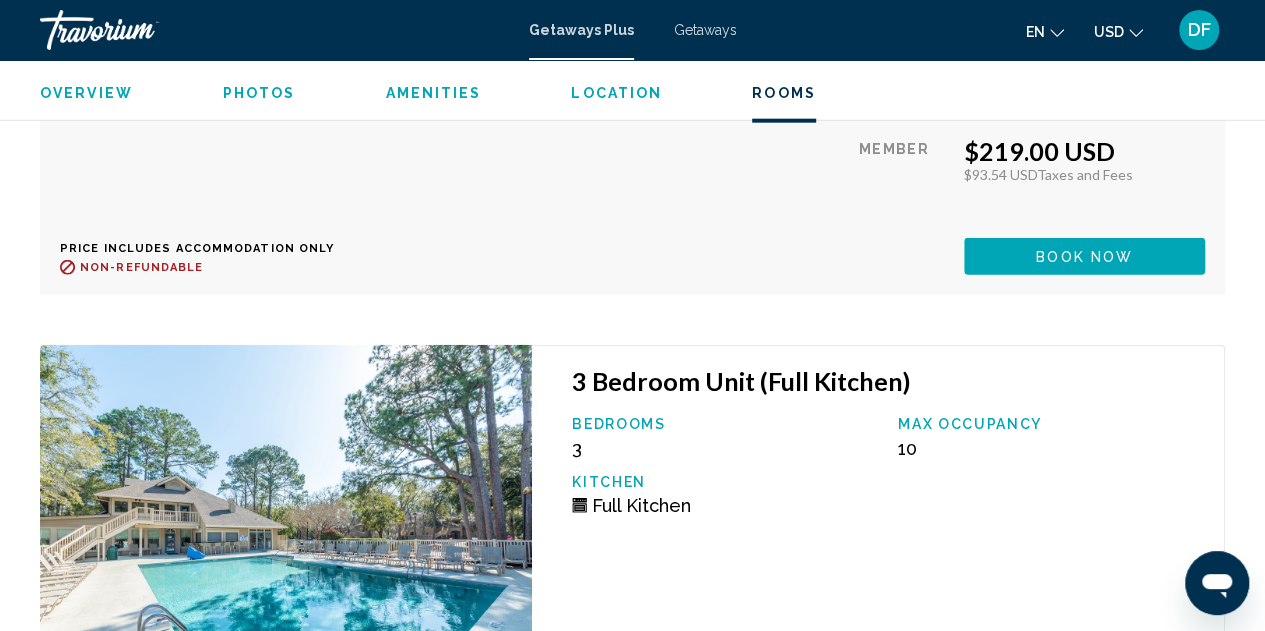 click at bounding box center (286, -1568) 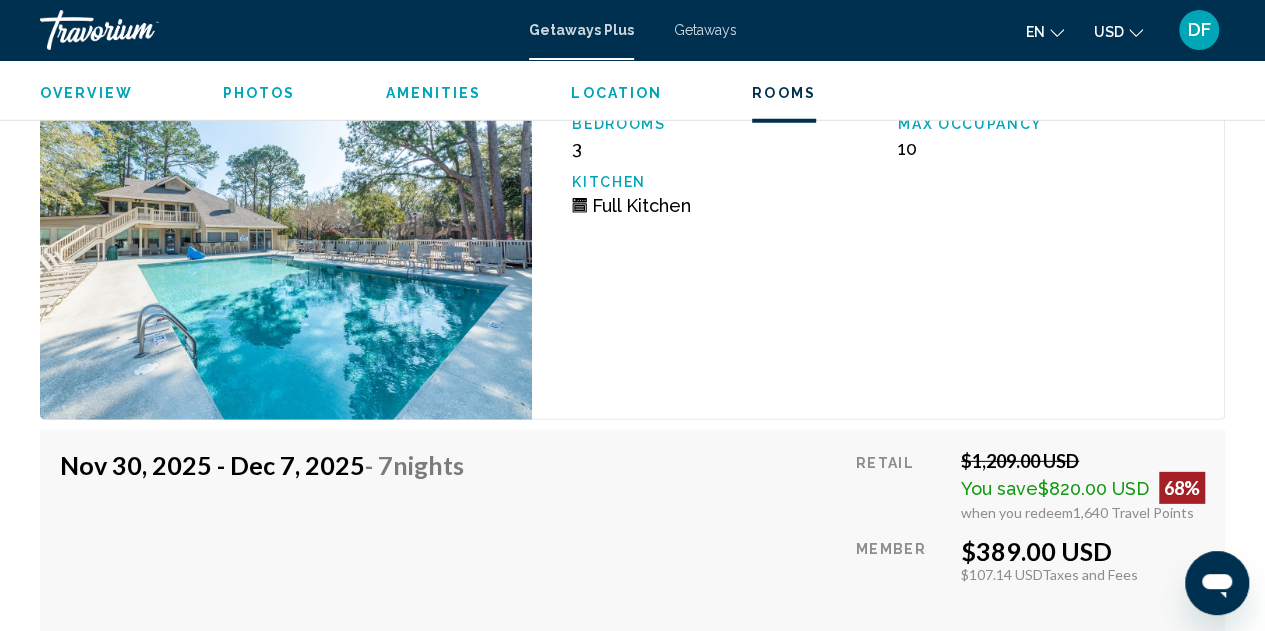 scroll, scrollTop: 6219, scrollLeft: 0, axis: vertical 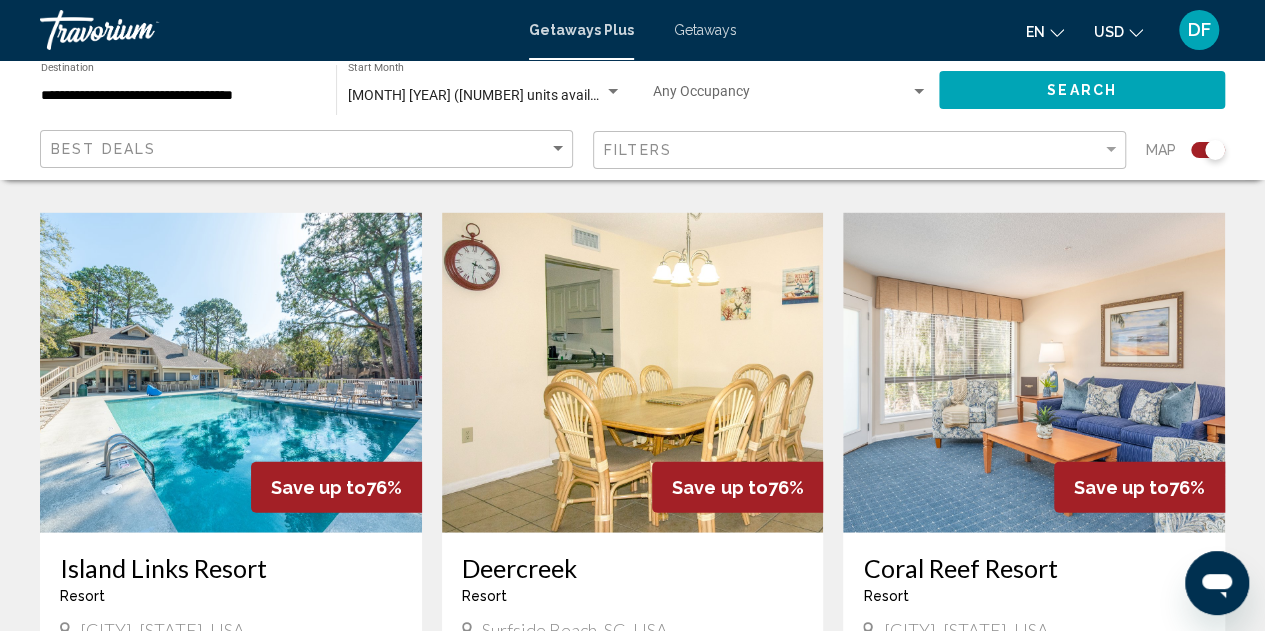 click at bounding box center [1034, 373] 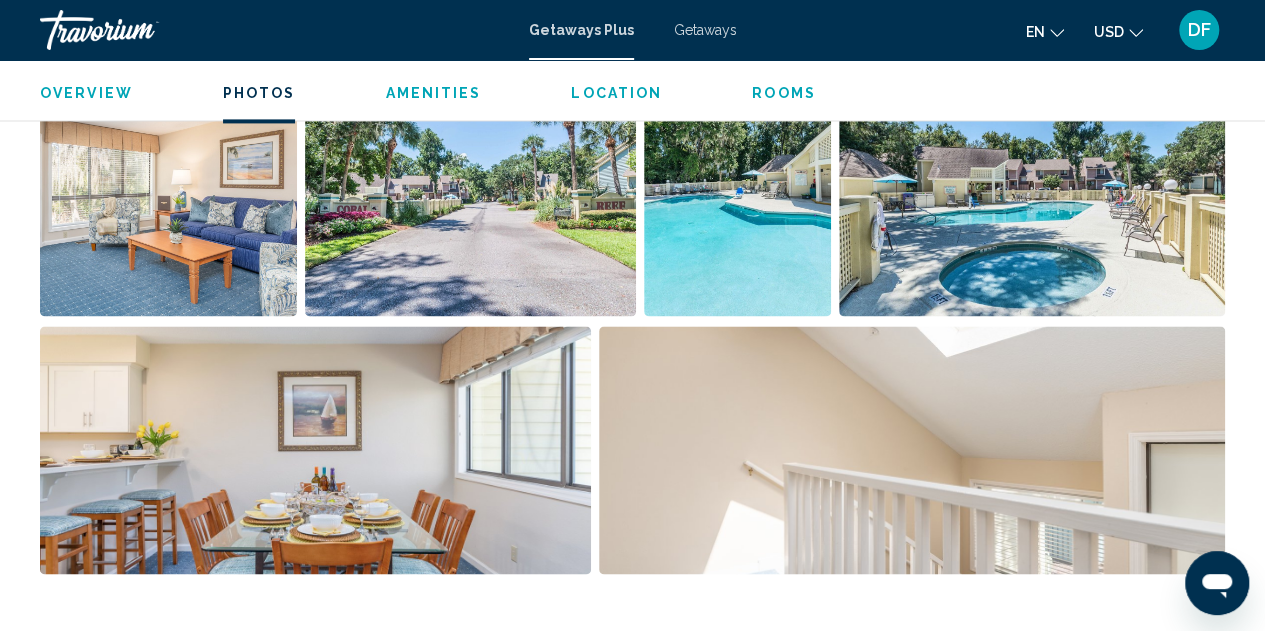 scroll, scrollTop: 1119, scrollLeft: 0, axis: vertical 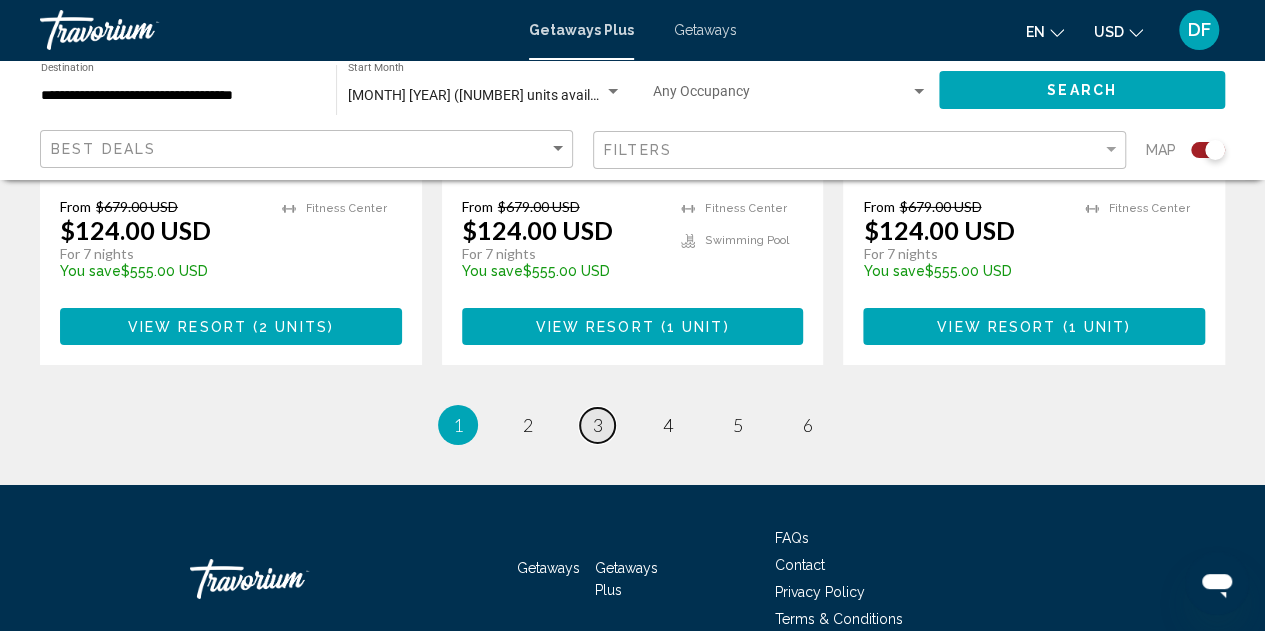 click on "3" at bounding box center [598, 425] 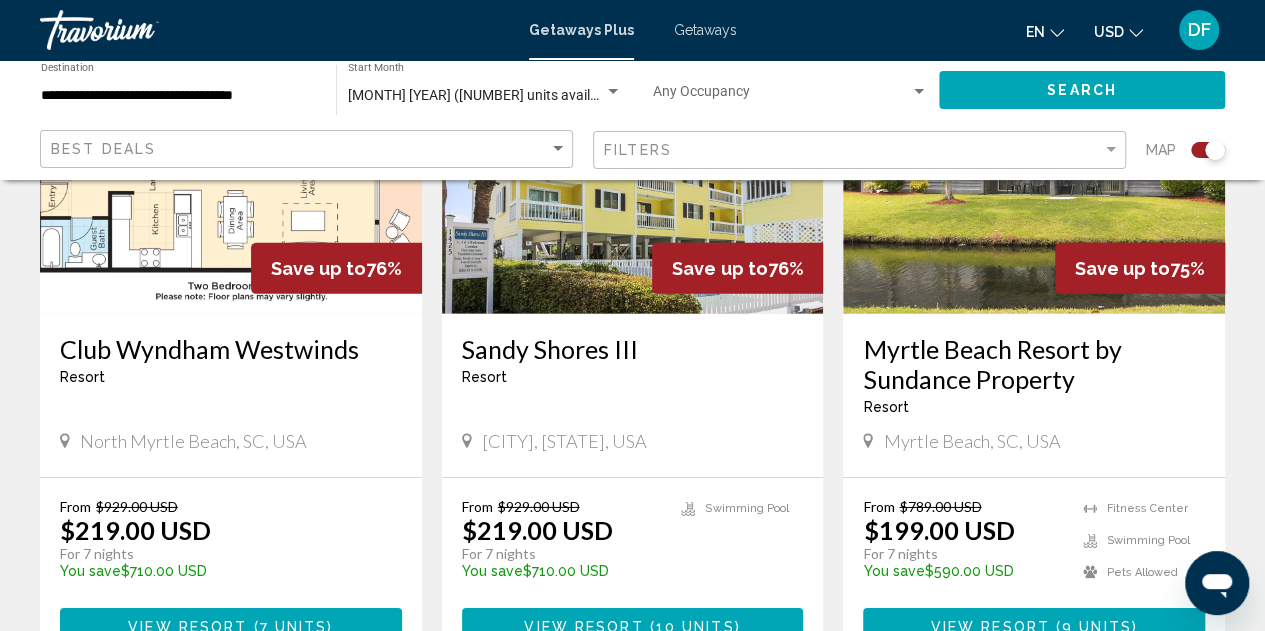 scroll, scrollTop: 3300, scrollLeft: 0, axis: vertical 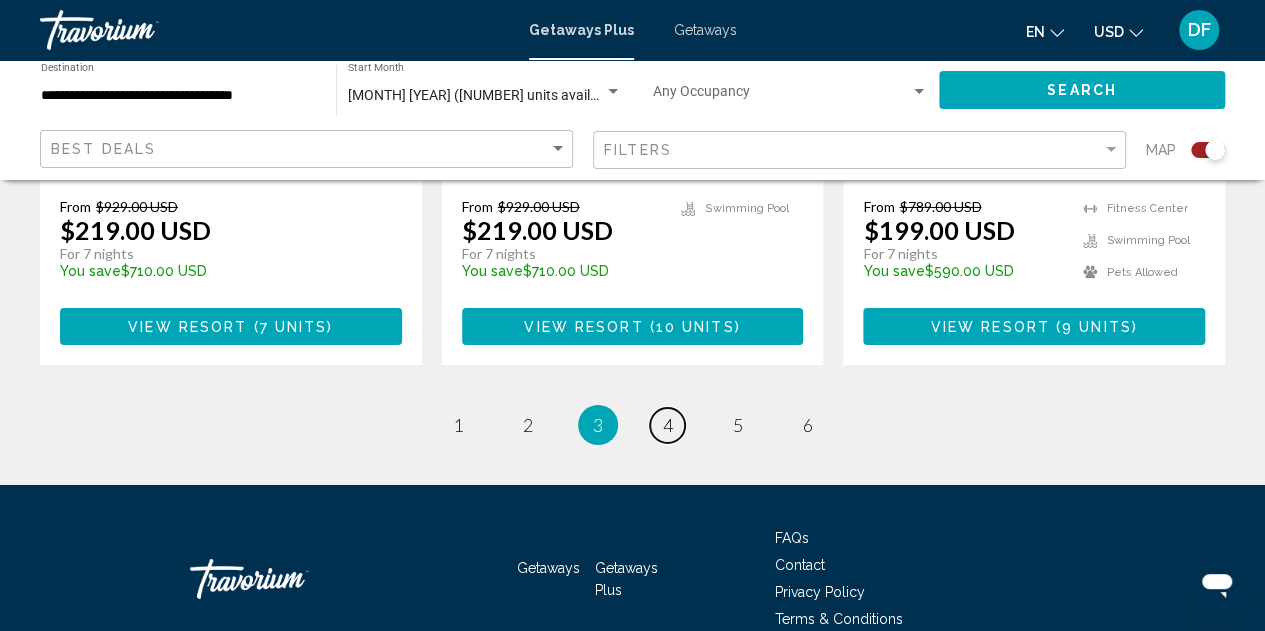 click on "page  4" at bounding box center (667, 425) 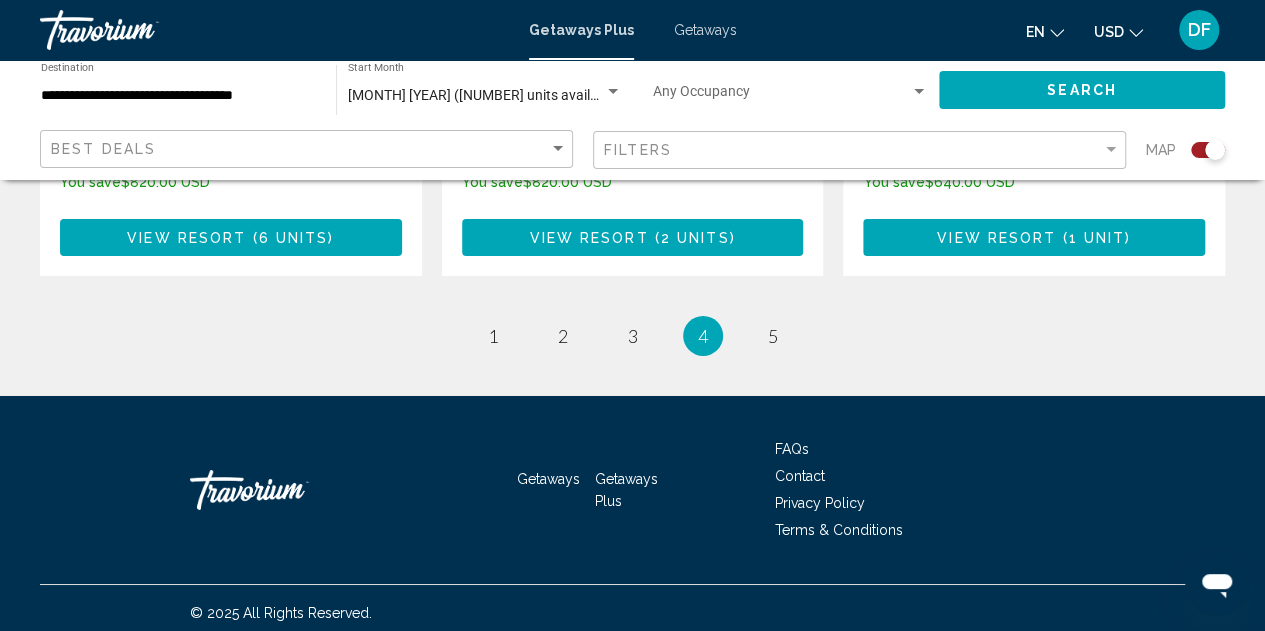 scroll, scrollTop: 3336, scrollLeft: 0, axis: vertical 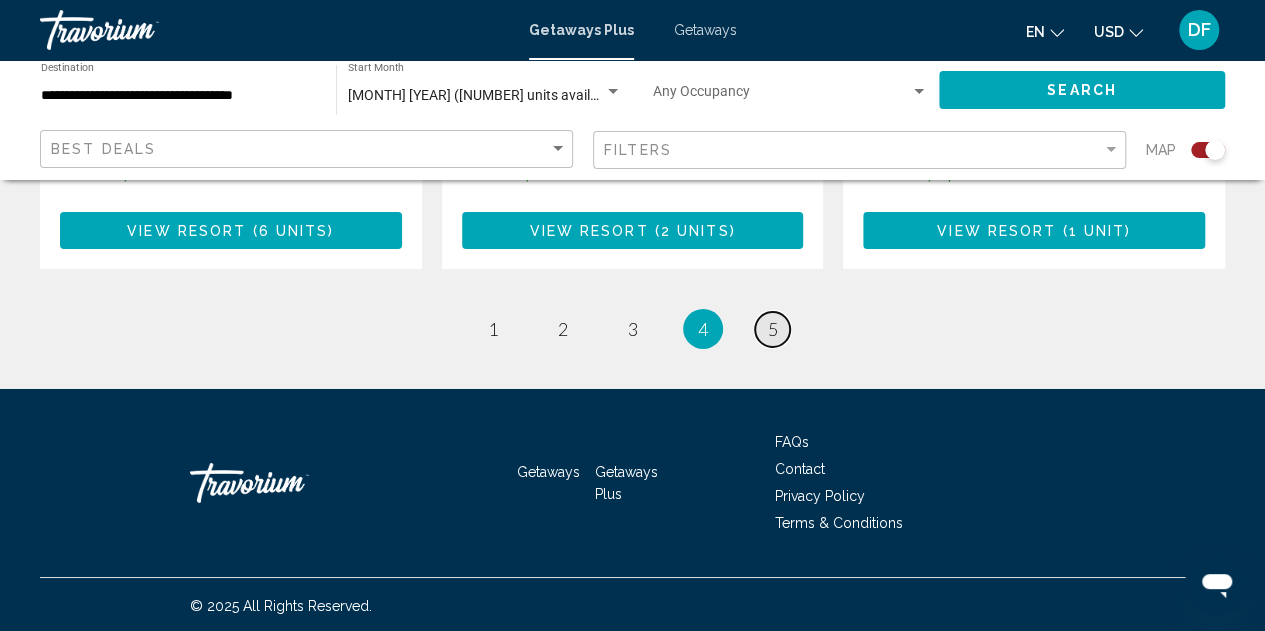 click on "5" at bounding box center [773, 329] 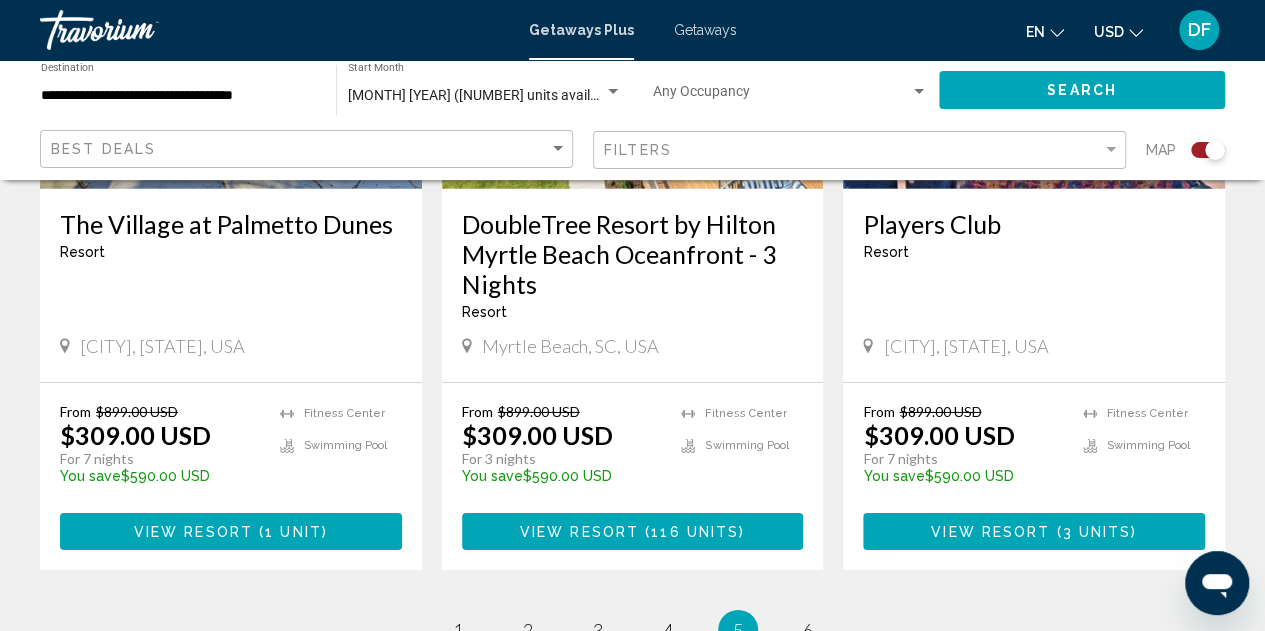 scroll, scrollTop: 3426, scrollLeft: 0, axis: vertical 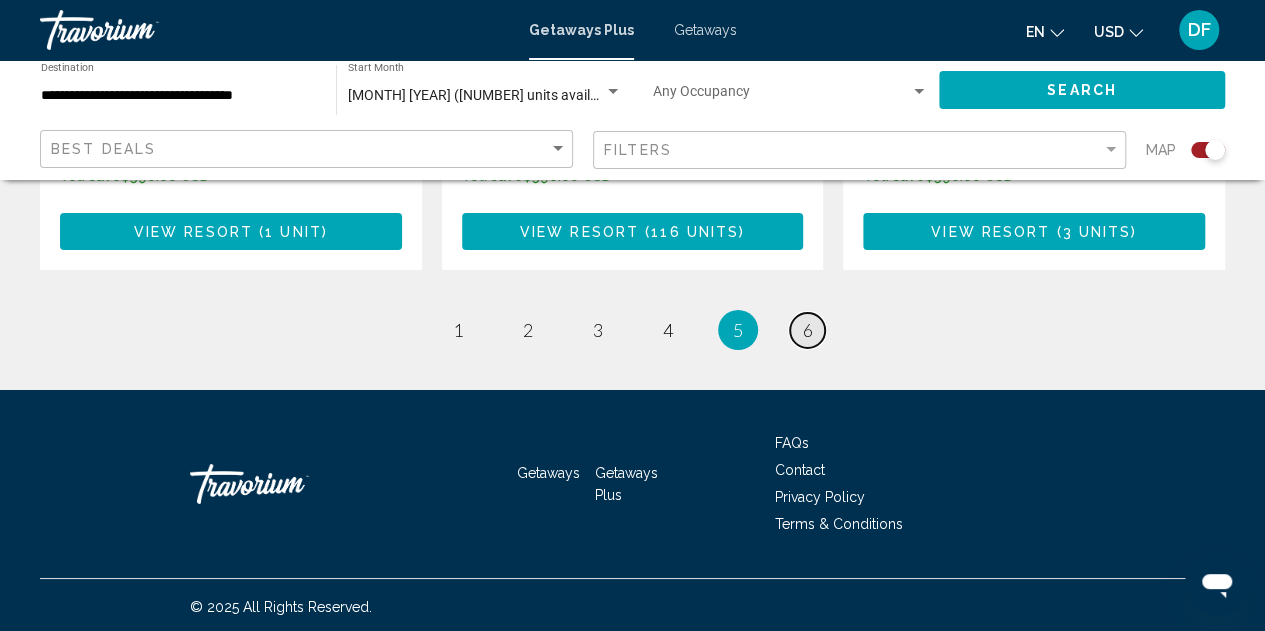 click on "6" at bounding box center [808, 330] 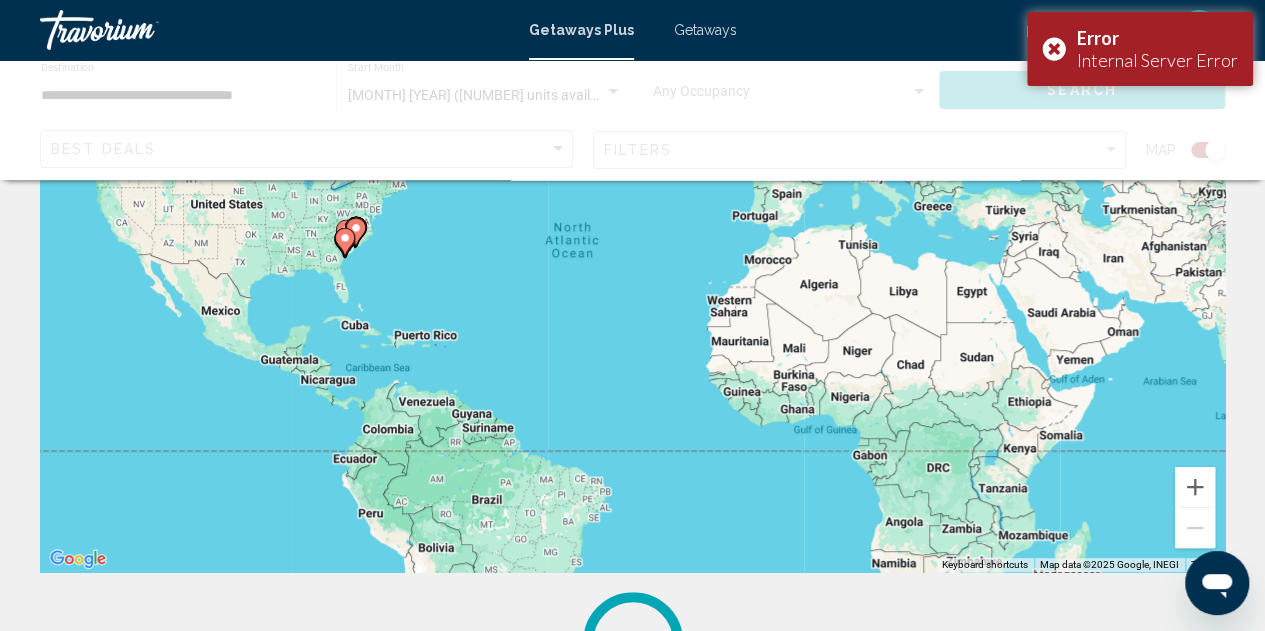 scroll, scrollTop: 0, scrollLeft: 0, axis: both 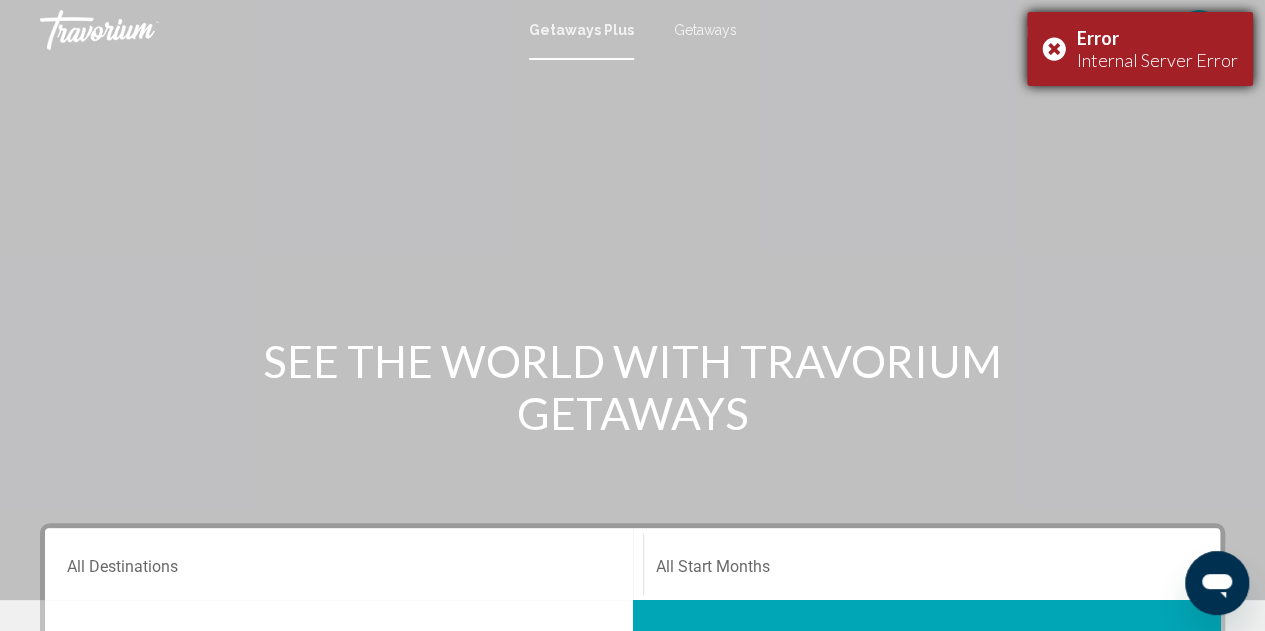 click on "Internal Server Error" at bounding box center (1157, 60) 